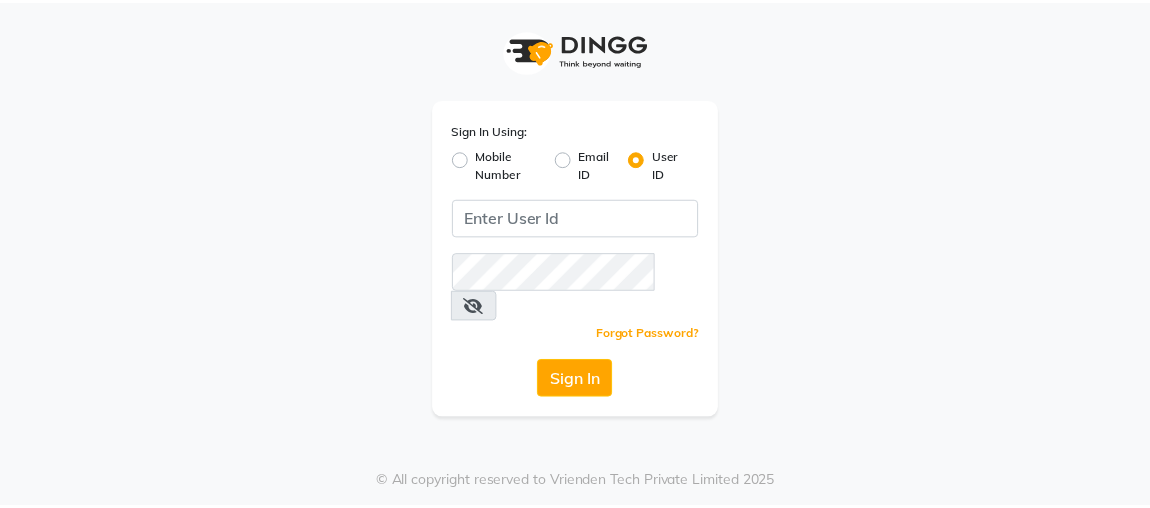 scroll, scrollTop: 0, scrollLeft: 0, axis: both 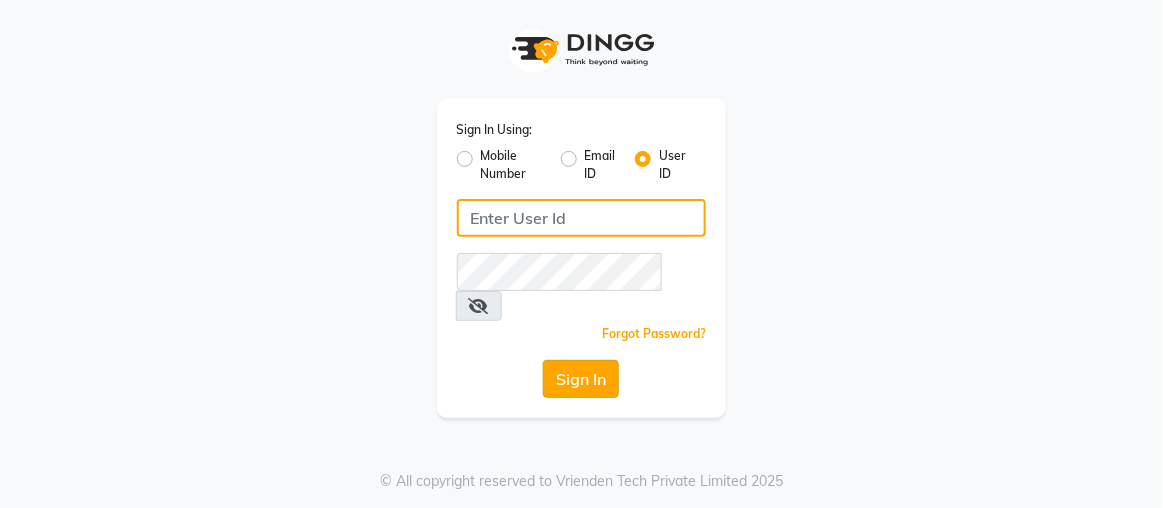 type on "rajaj" 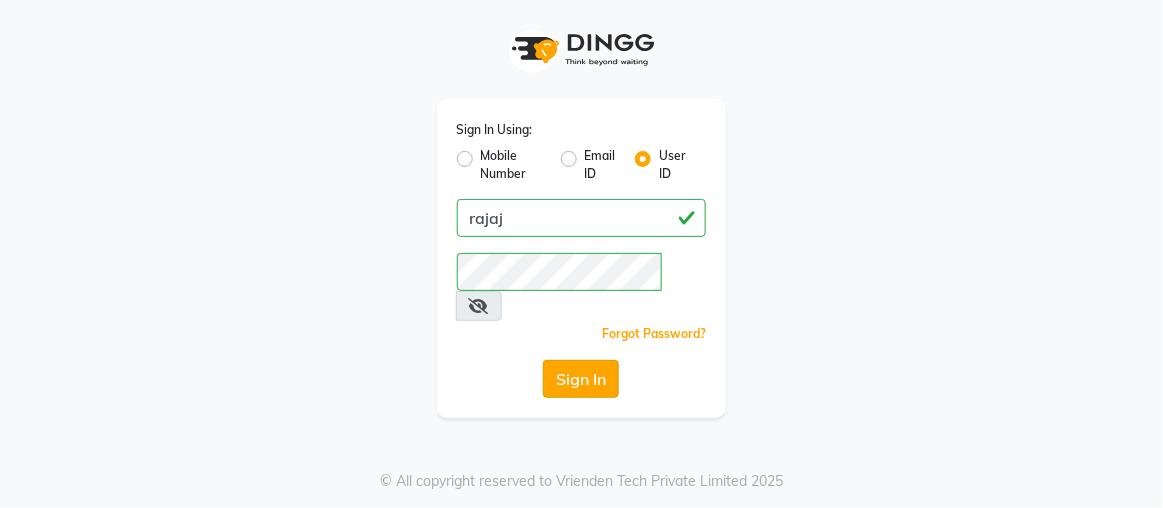 click on "Sign In" 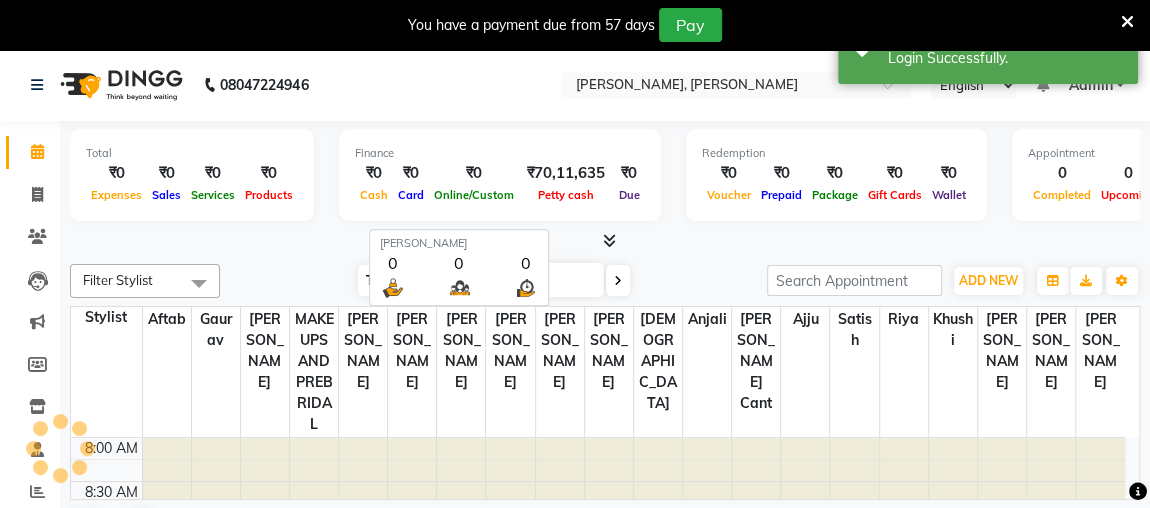 scroll, scrollTop: 0, scrollLeft: 0, axis: both 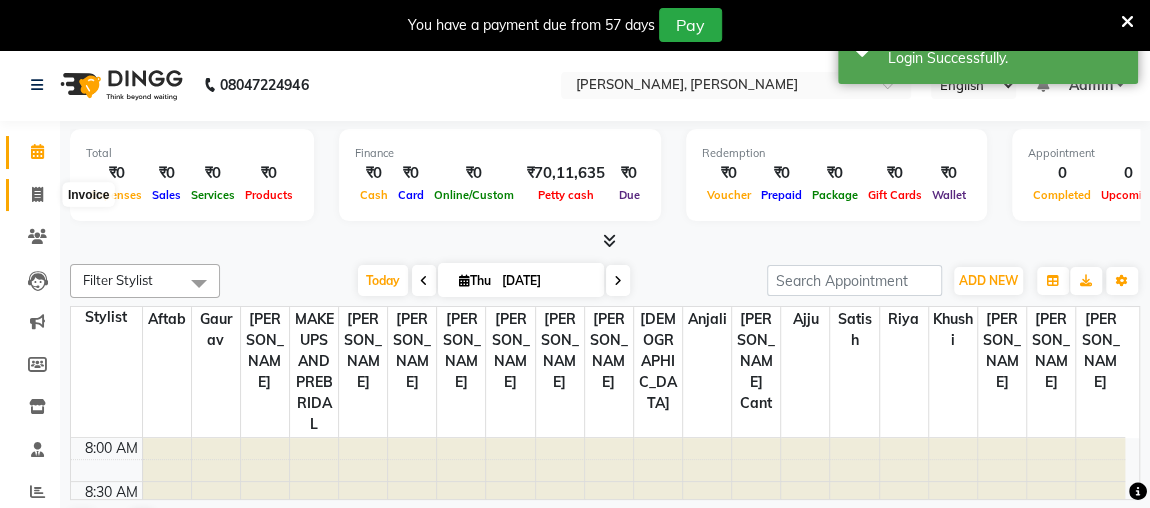 click 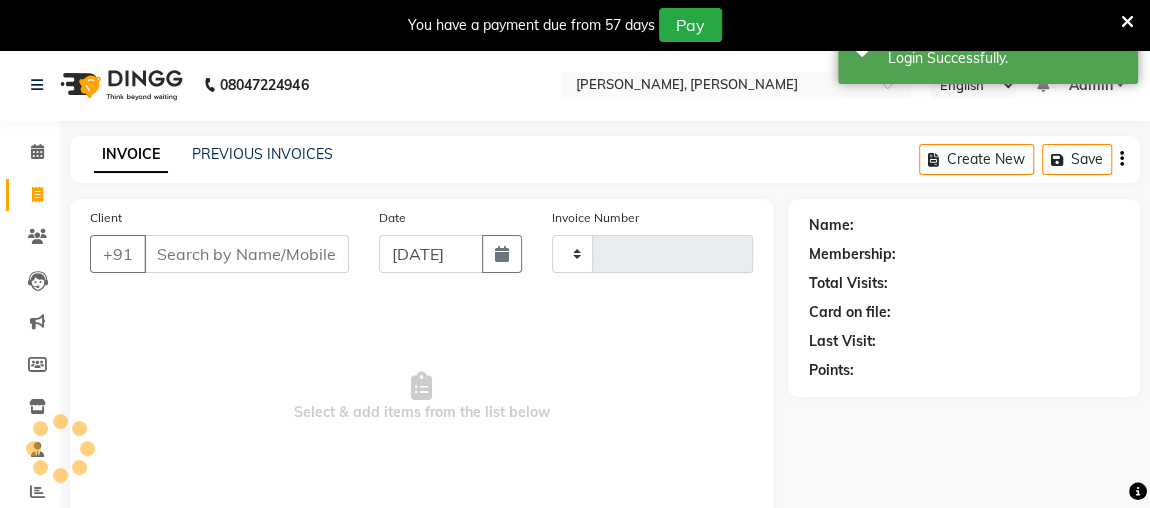 scroll, scrollTop: 140, scrollLeft: 0, axis: vertical 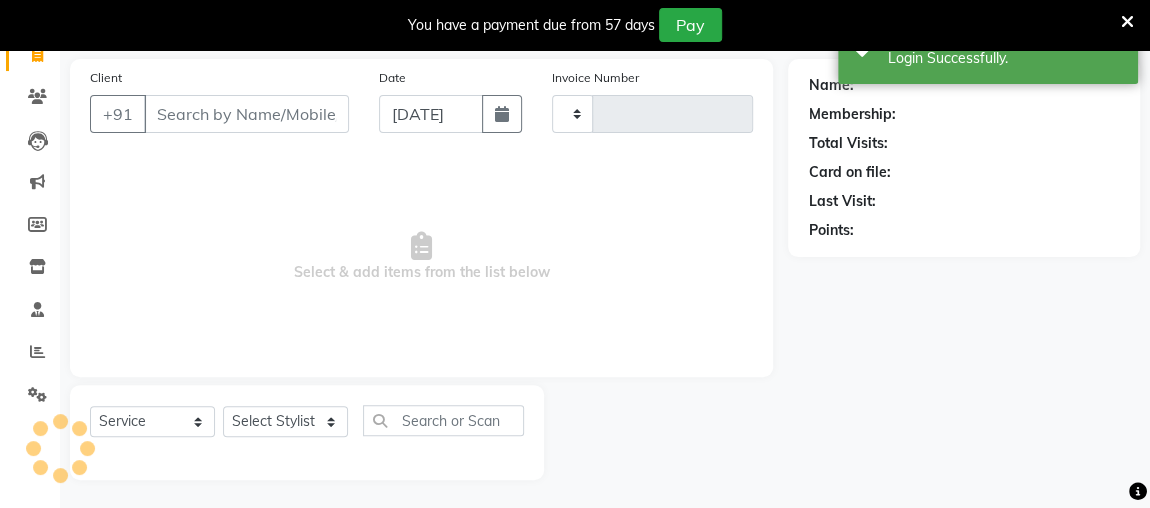 type on "1420" 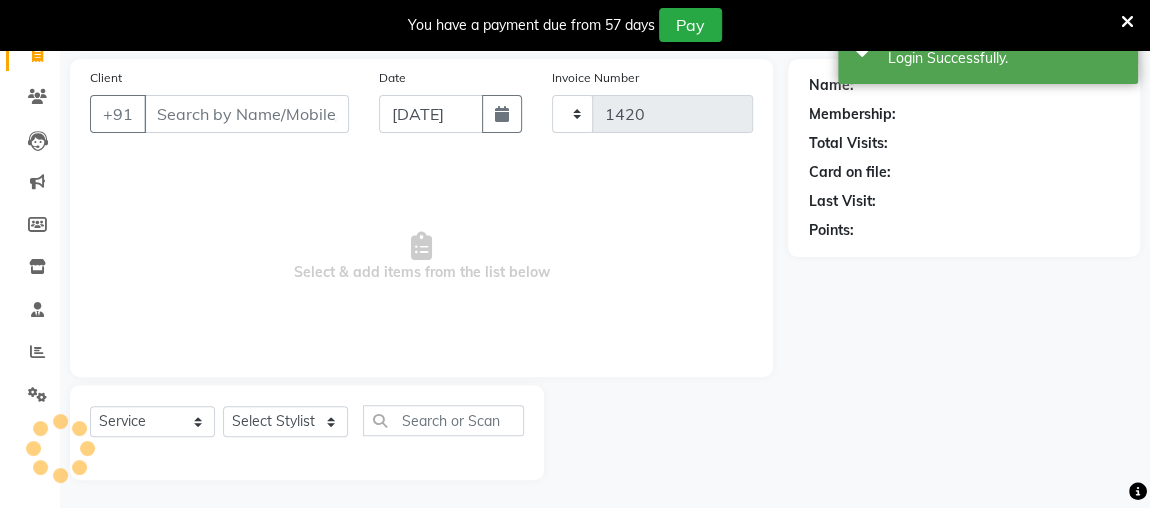 select on "4362" 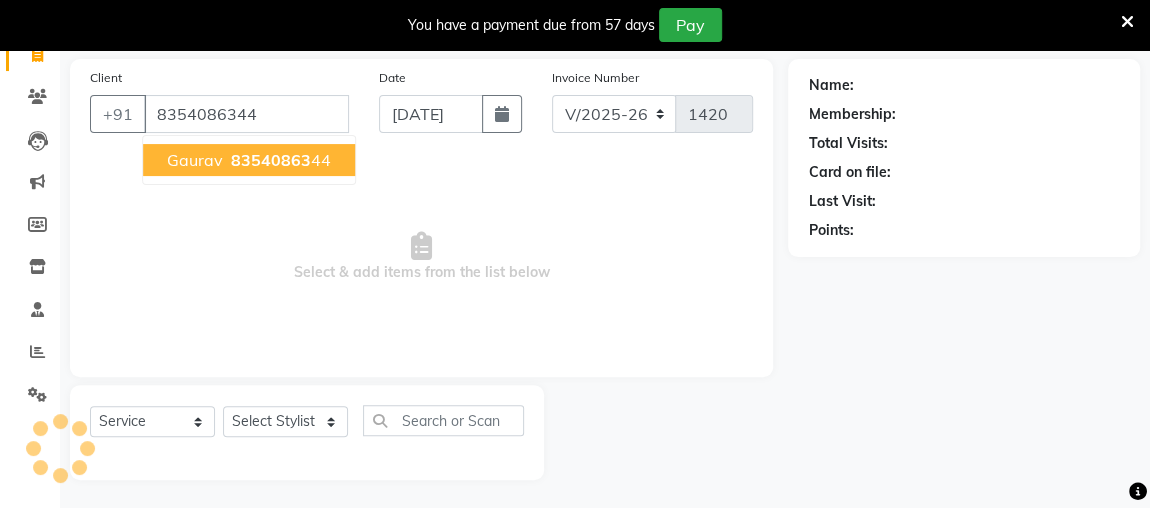 type on "8354086344" 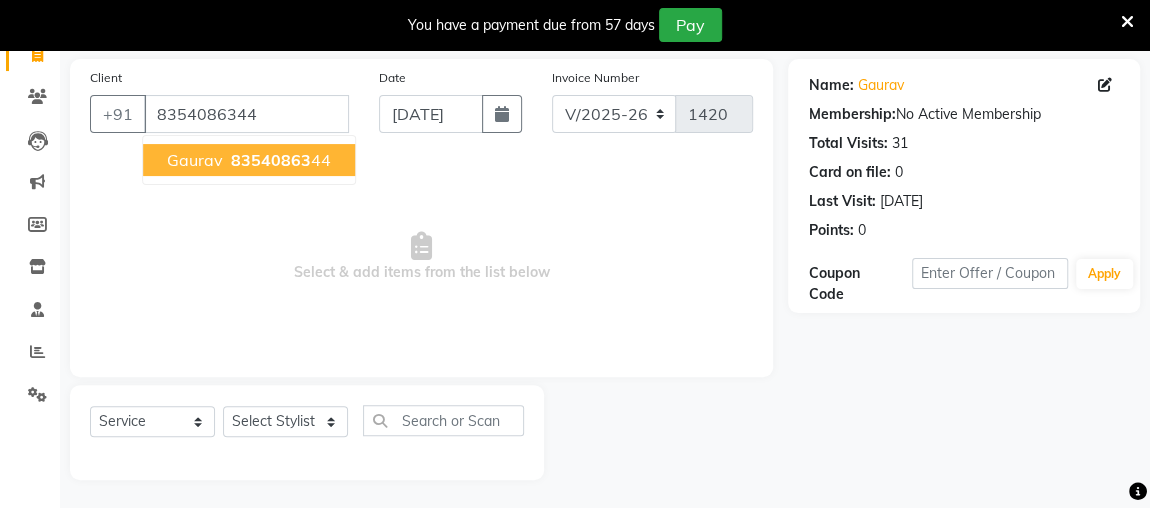 click on "83540863" at bounding box center (271, 160) 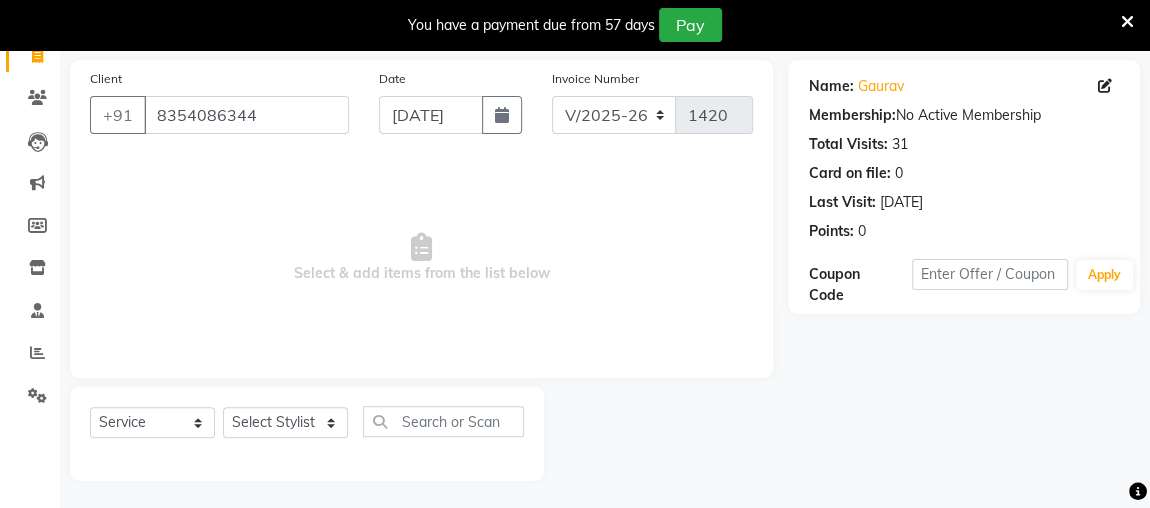 scroll, scrollTop: 140, scrollLeft: 0, axis: vertical 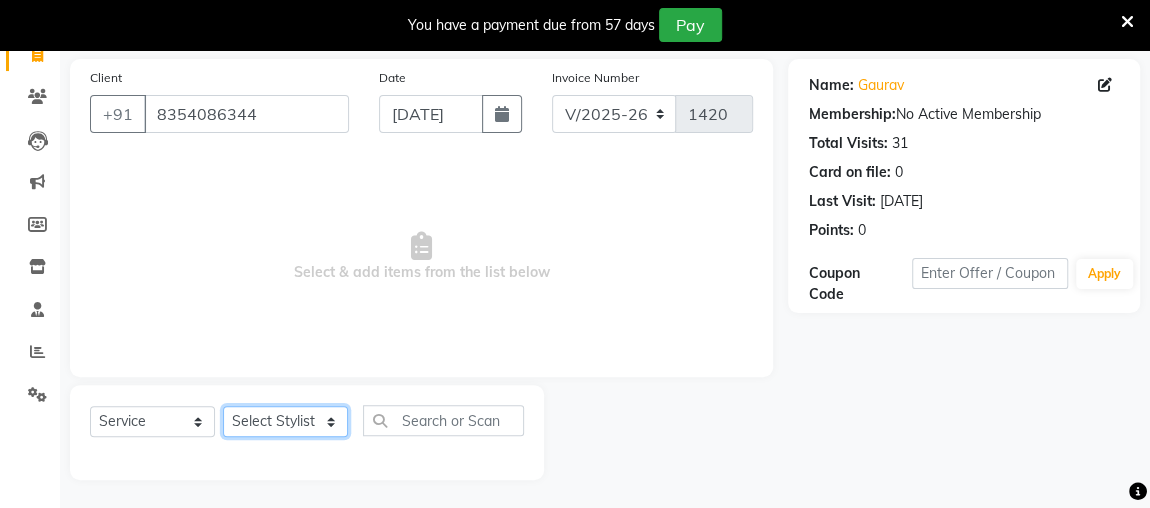 click on "Select Stylist [PERSON_NAME] anjali [PERSON_NAME] [PERSON_NAME] [PERSON_NAME] [PERSON_NAME] MAKEUPS AND PREBRIDAL [PERSON_NAME]  [PERSON_NAME] [PERSON_NAME]  [PERSON_NAME] [PERSON_NAME] [PERSON_NAME] cant TBASSUM [PERSON_NAME]  VISHAL" 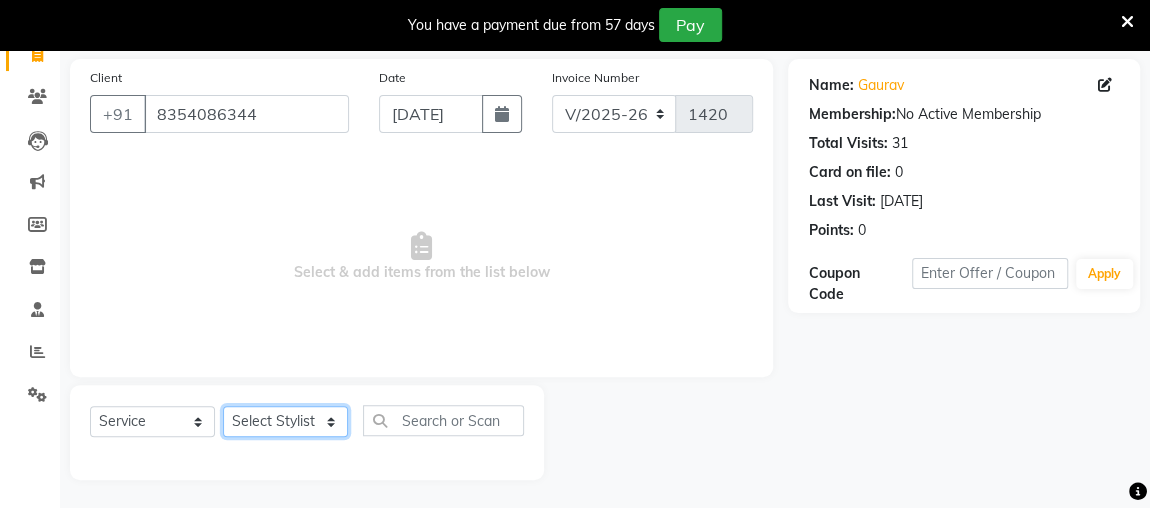 select on "85813" 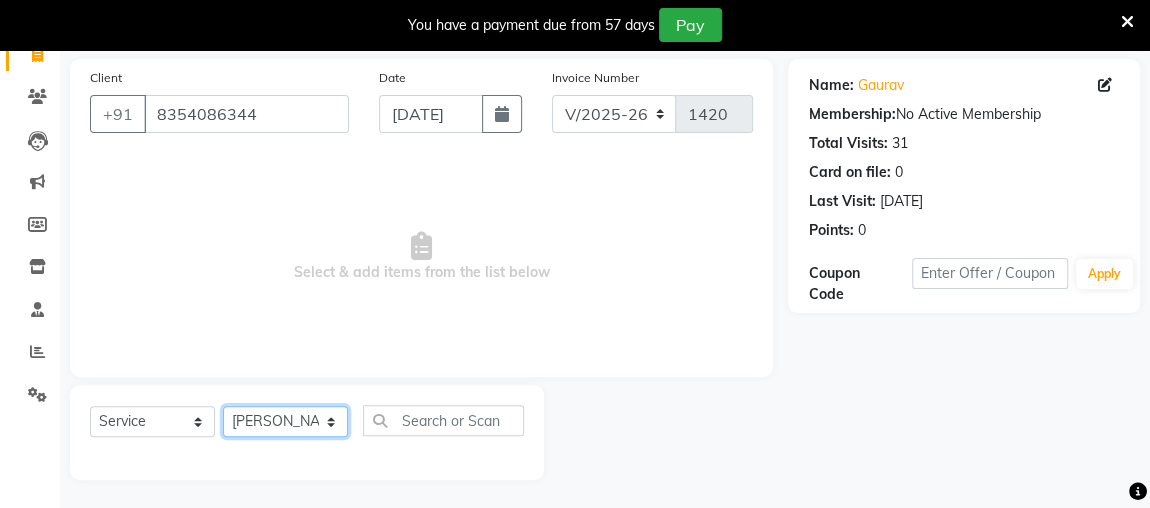 click on "Select Stylist [PERSON_NAME] anjali [PERSON_NAME] [PERSON_NAME] [PERSON_NAME] [PERSON_NAME] MAKEUPS AND PREBRIDAL [PERSON_NAME]  [PERSON_NAME] [PERSON_NAME]  [PERSON_NAME] [PERSON_NAME] [PERSON_NAME] cant TBASSUM [PERSON_NAME]  VISHAL" 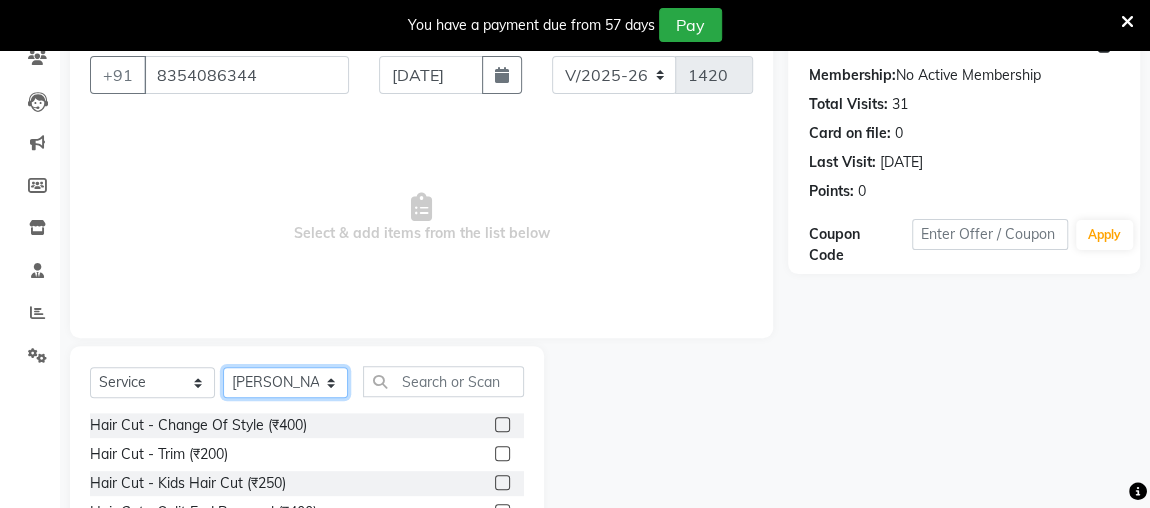 scroll, scrollTop: 269, scrollLeft: 0, axis: vertical 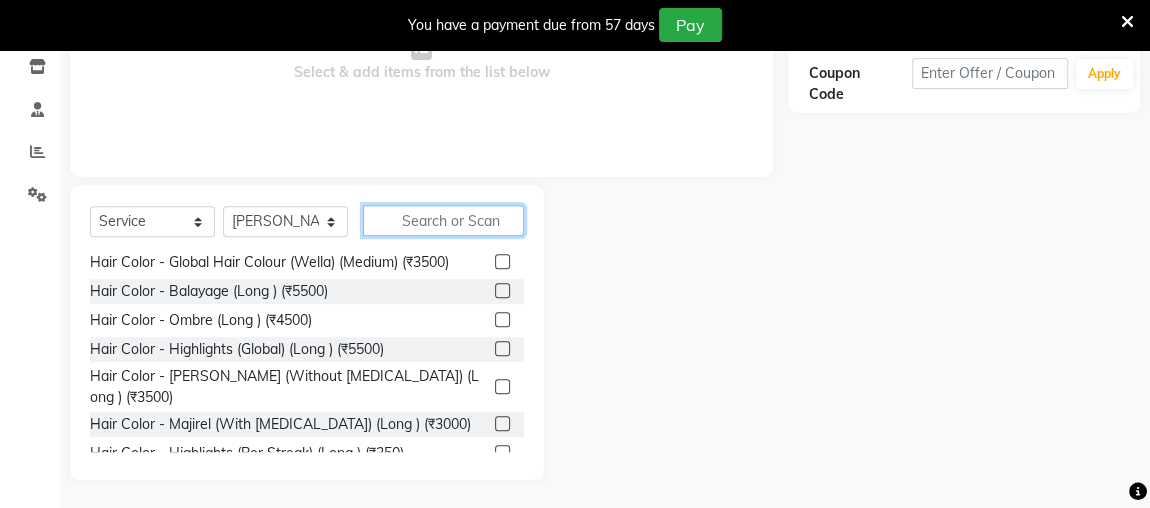 click 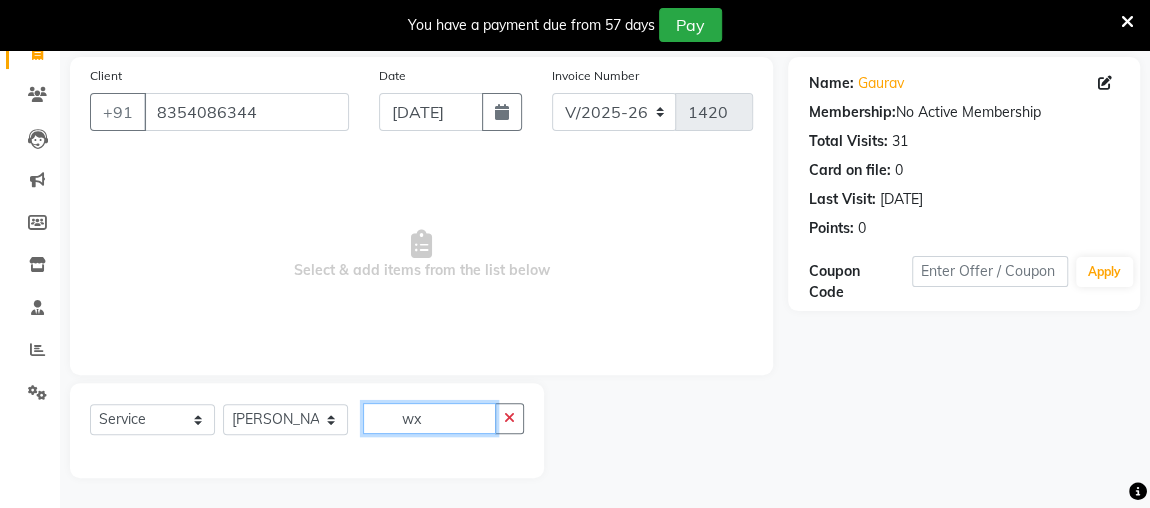 scroll, scrollTop: 0, scrollLeft: 0, axis: both 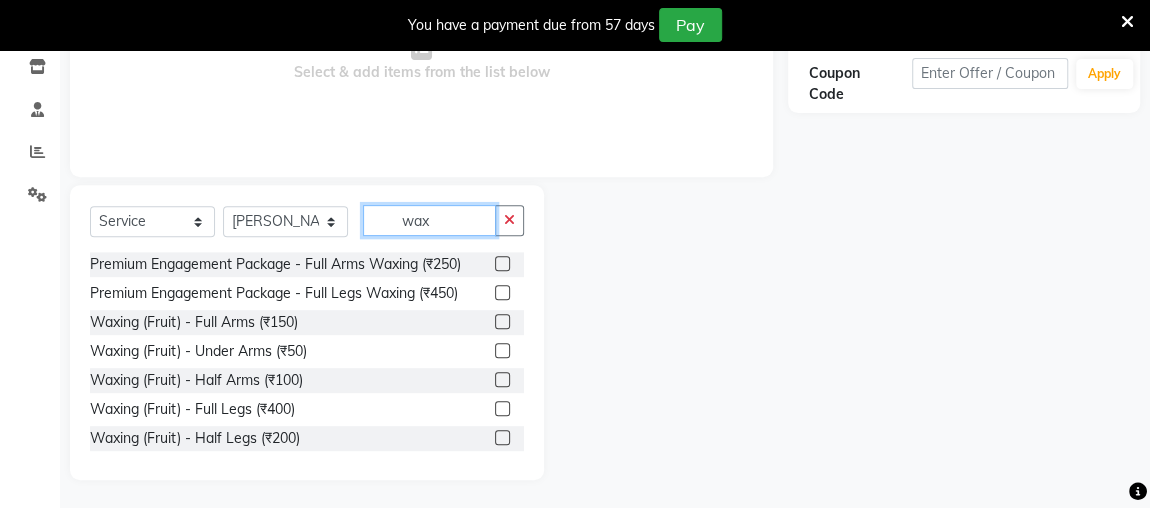 type on "wax" 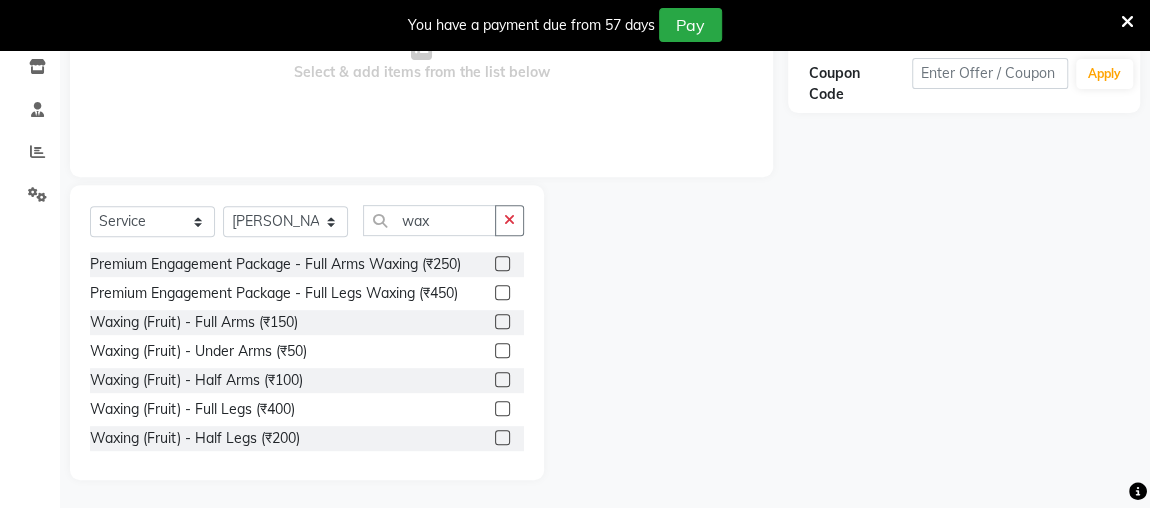 click 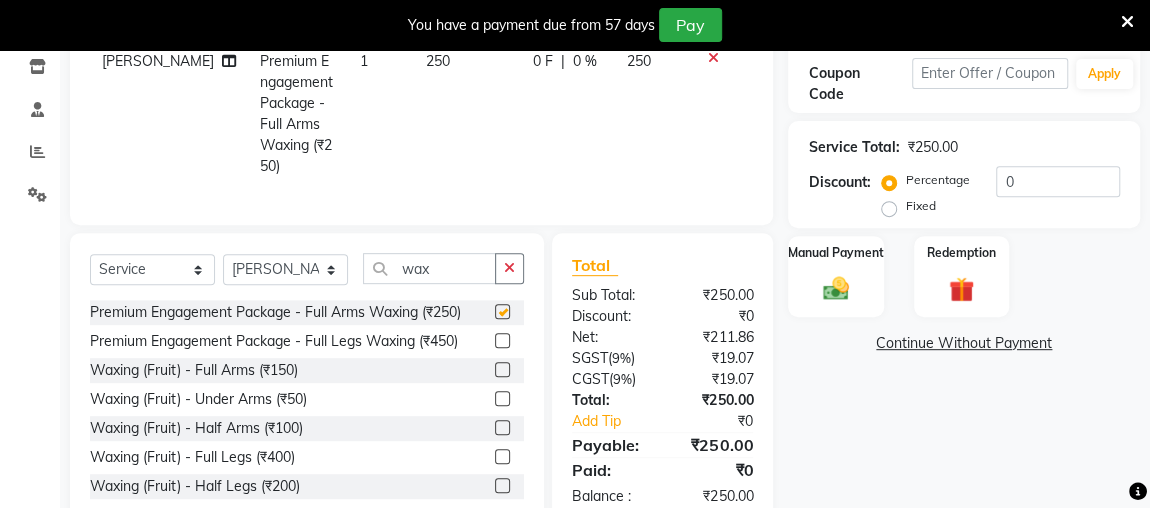 checkbox on "false" 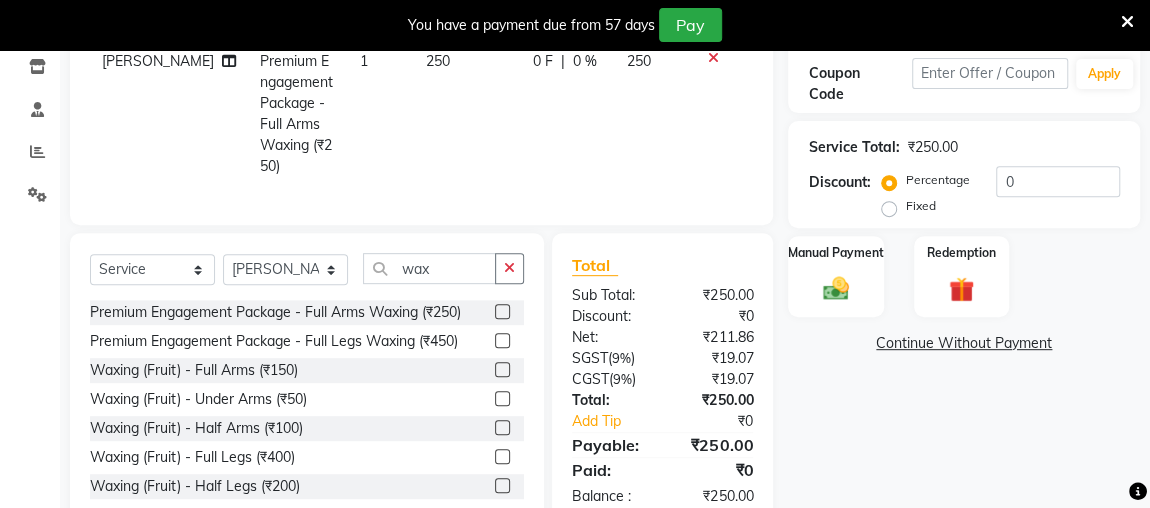 scroll, scrollTop: 381, scrollLeft: 0, axis: vertical 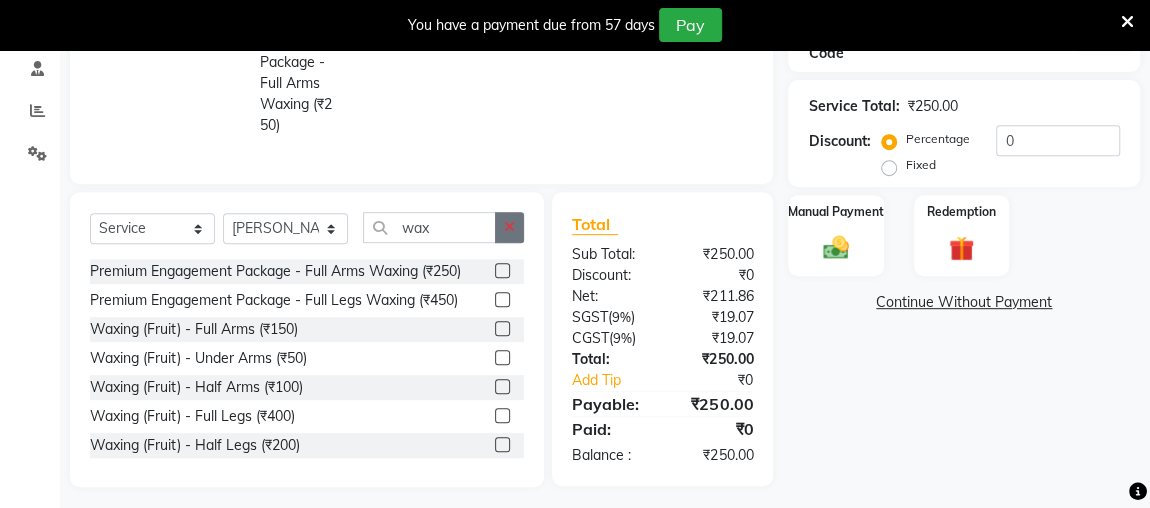 click 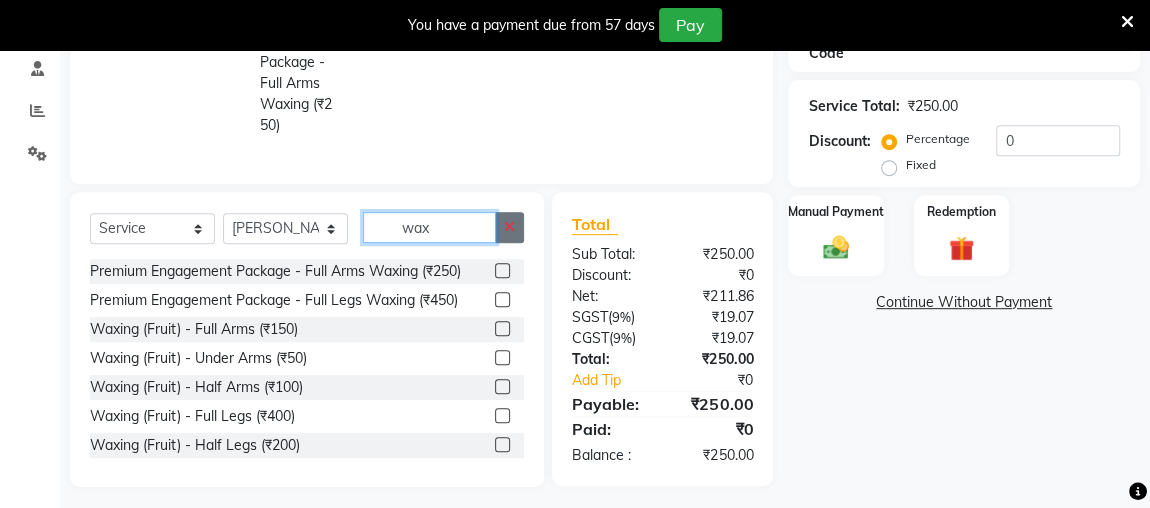 type 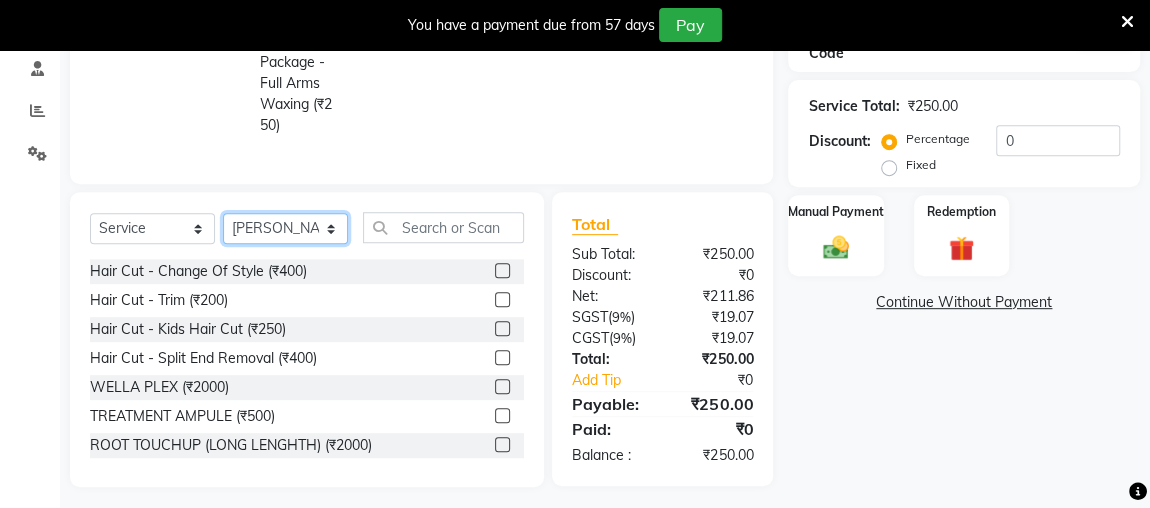 click on "Select Stylist [PERSON_NAME] anjali [PERSON_NAME] [PERSON_NAME] [PERSON_NAME] [PERSON_NAME] MAKEUPS AND PREBRIDAL [PERSON_NAME]  [PERSON_NAME] [PERSON_NAME]  [PERSON_NAME] [PERSON_NAME] [PERSON_NAME] cant TBASSUM [PERSON_NAME]  VISHAL" 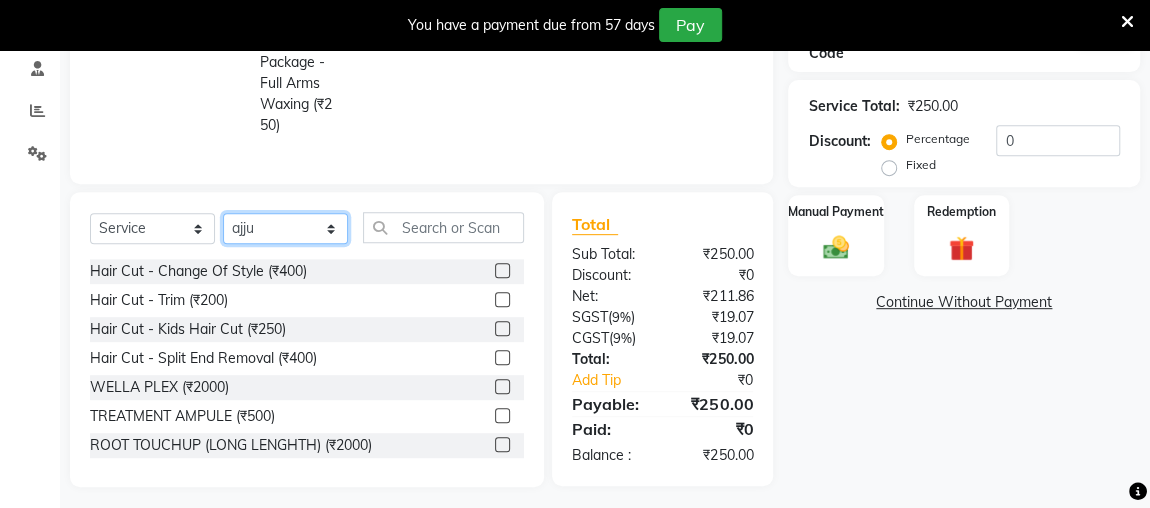 click on "Select Stylist [PERSON_NAME] anjali [PERSON_NAME] [PERSON_NAME] [PERSON_NAME] [PERSON_NAME] MAKEUPS AND PREBRIDAL [PERSON_NAME]  [PERSON_NAME] [PERSON_NAME]  [PERSON_NAME] [PERSON_NAME] [PERSON_NAME] cant TBASSUM [PERSON_NAME]  VISHAL" 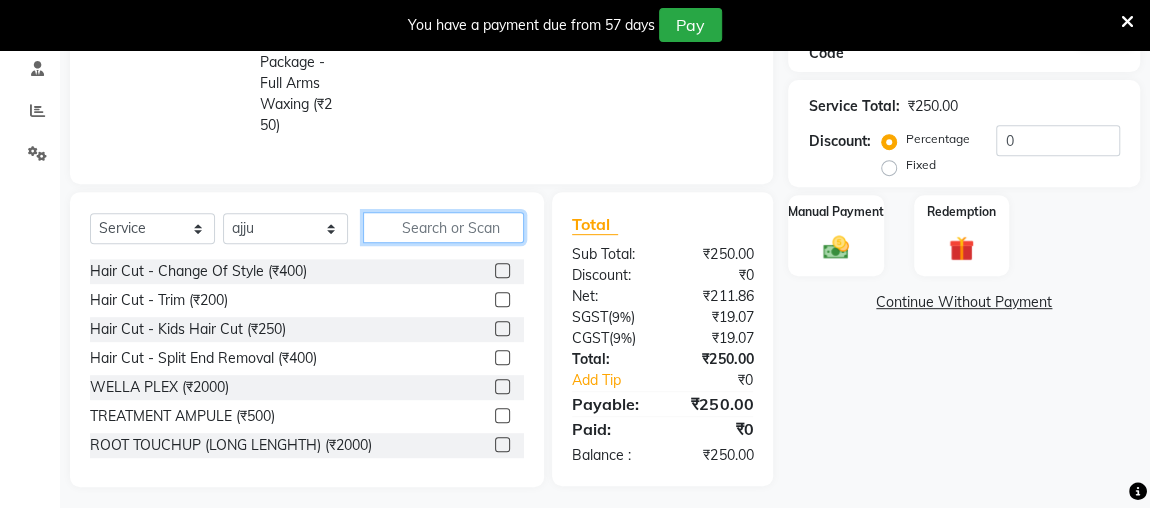 click 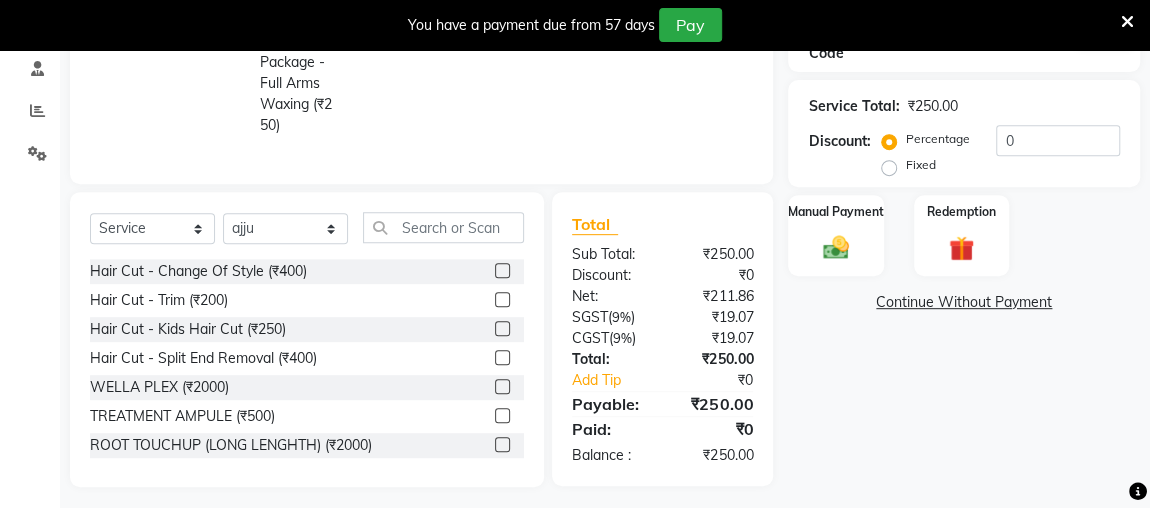 click 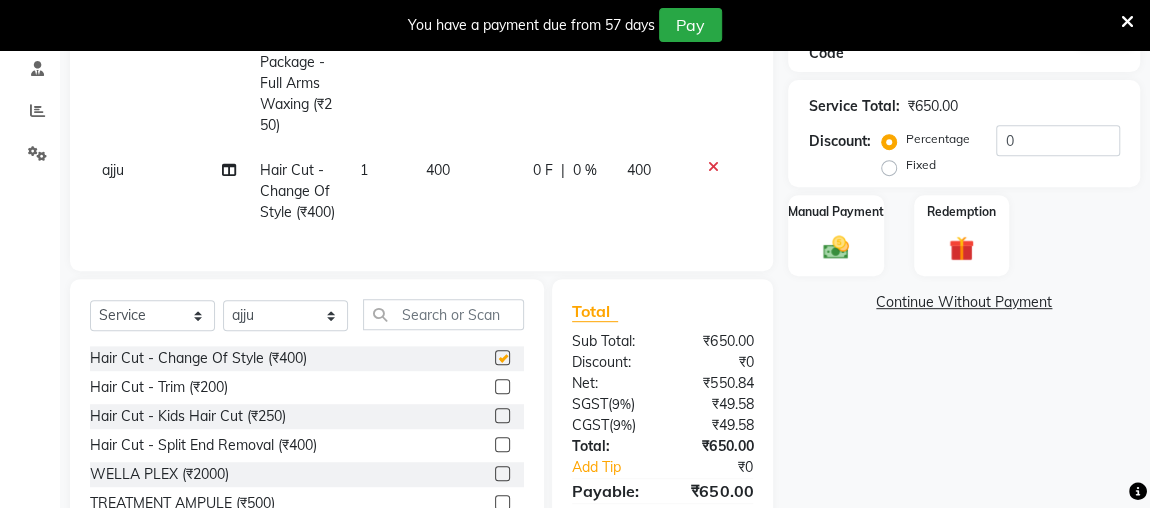 checkbox on "false" 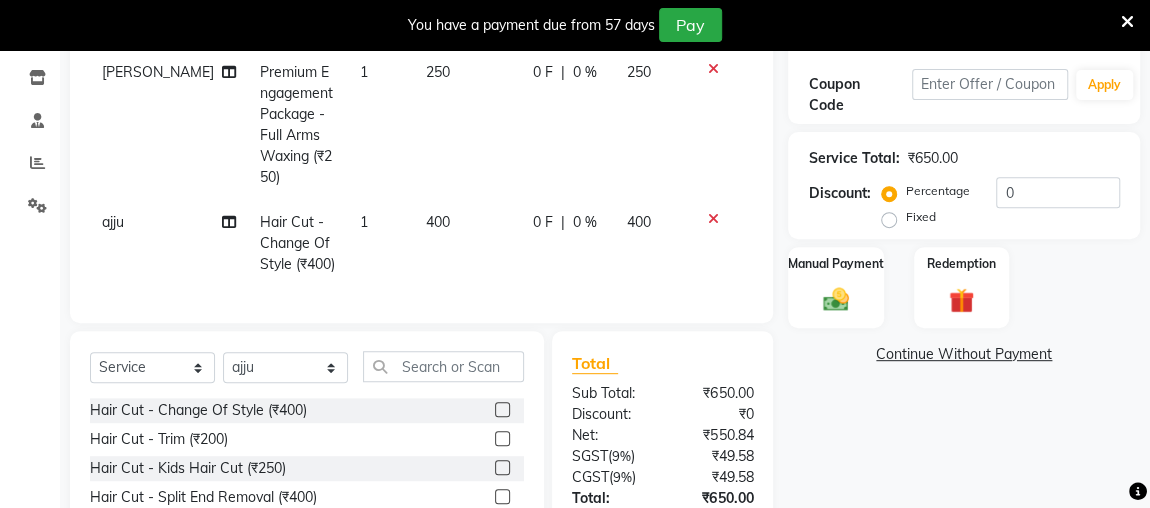 scroll, scrollTop: 267, scrollLeft: 0, axis: vertical 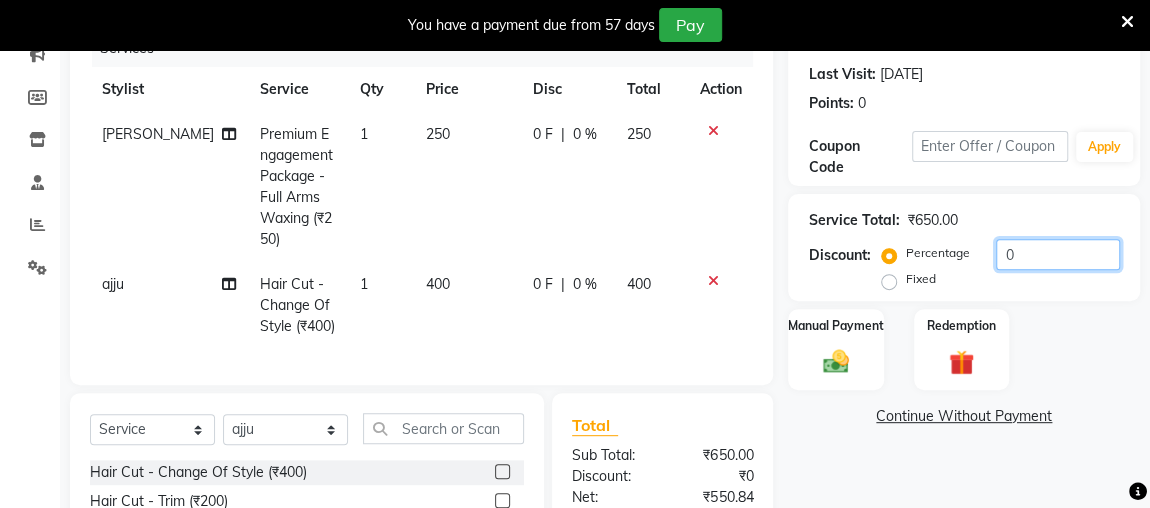 click on "0" 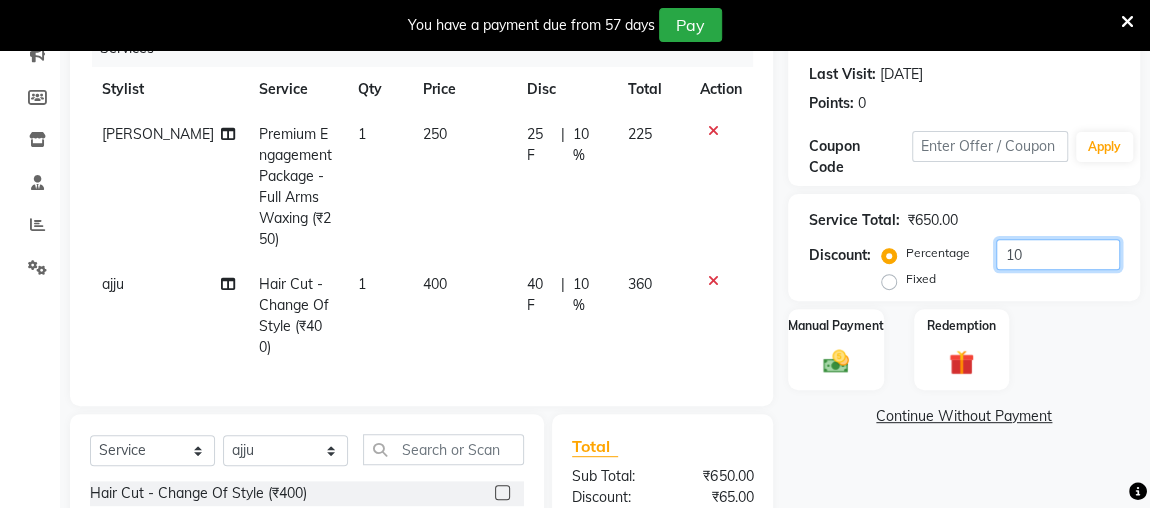 scroll, scrollTop: 468, scrollLeft: 0, axis: vertical 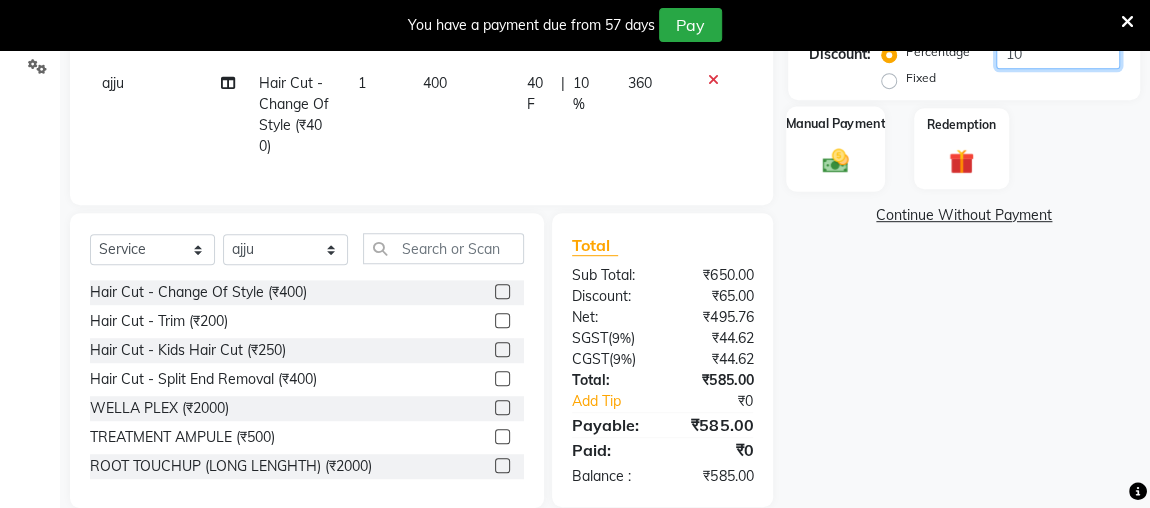 type on "10" 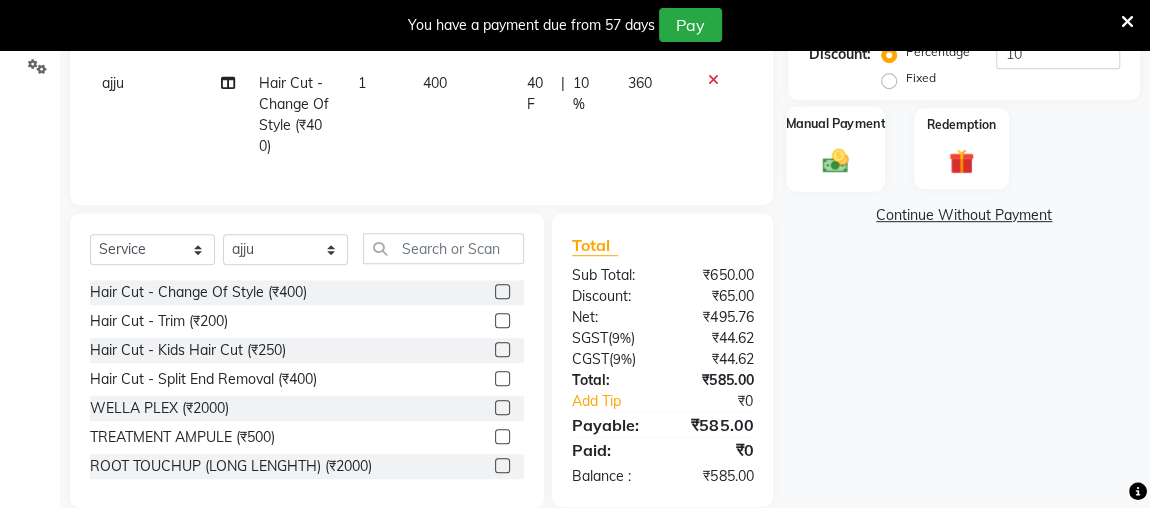 click 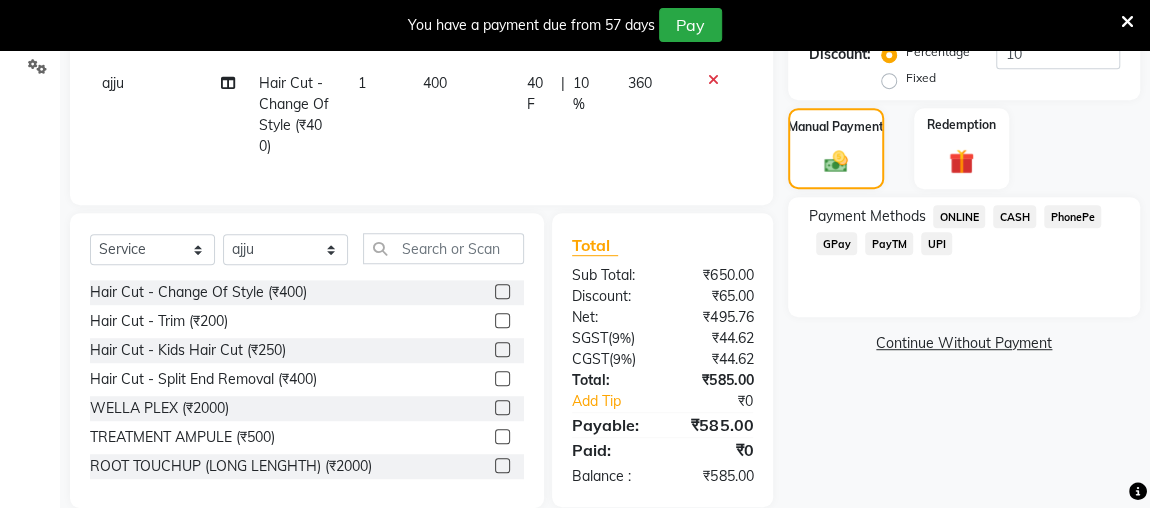 click on "ONLINE" 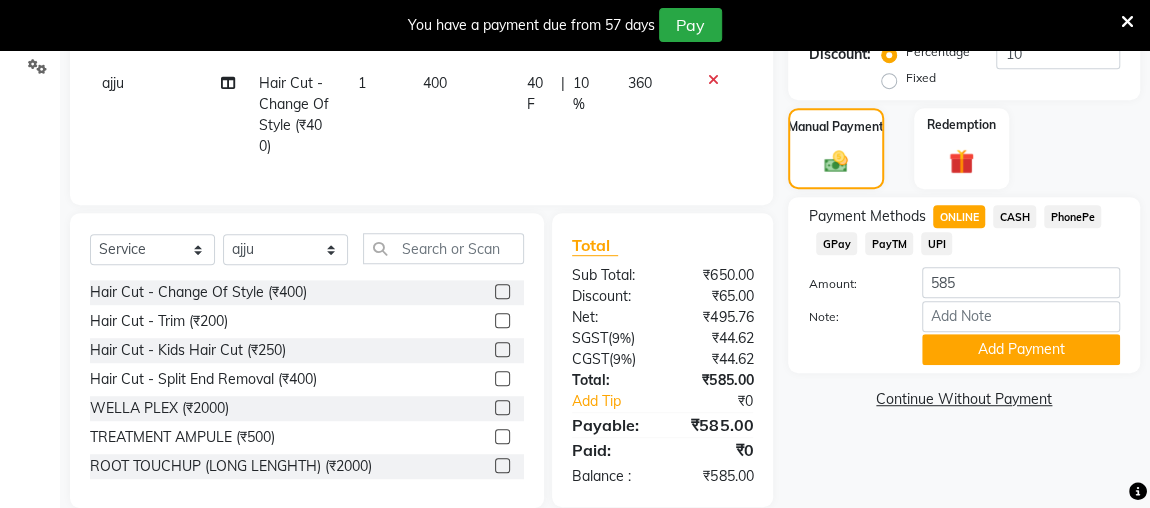 scroll, scrollTop: 0, scrollLeft: 0, axis: both 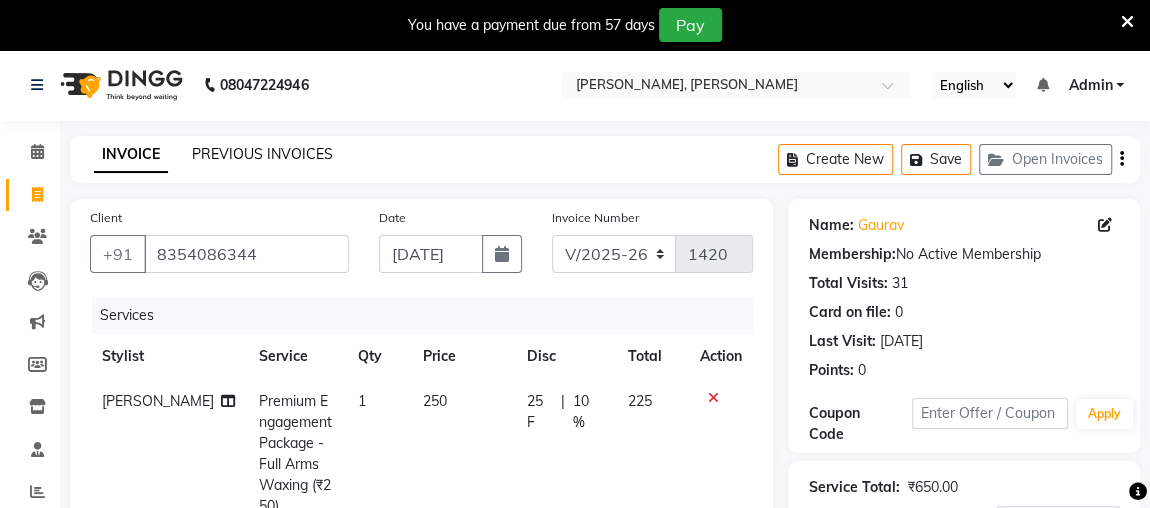 click on "PREVIOUS INVOICES" 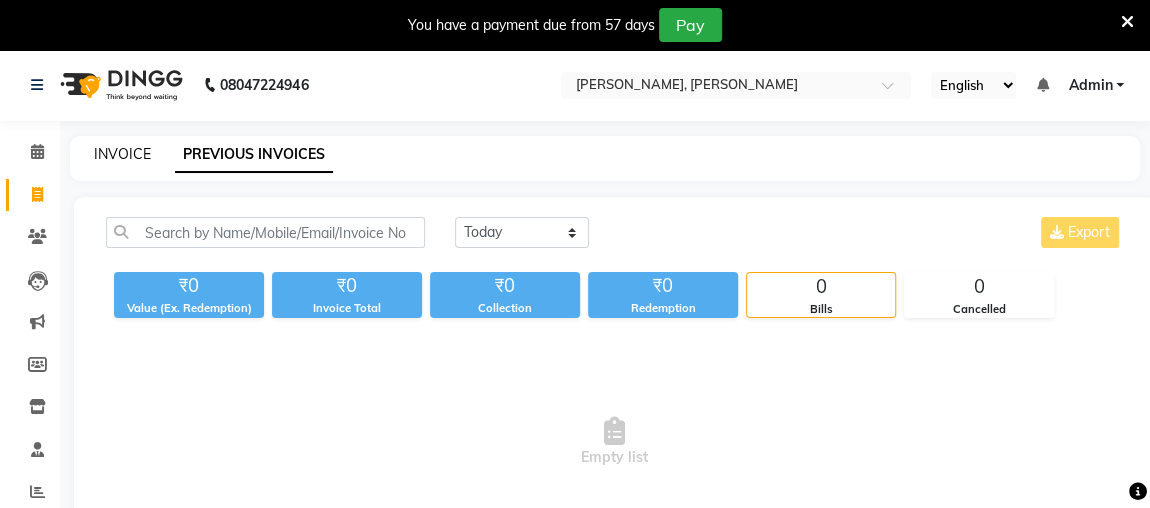 click on "INVOICE" 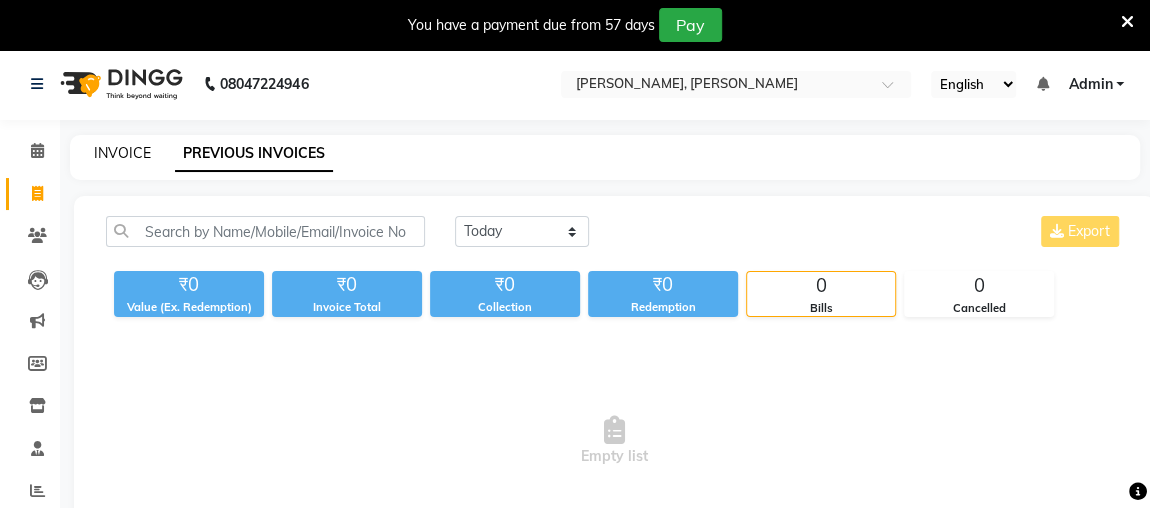 select on "4362" 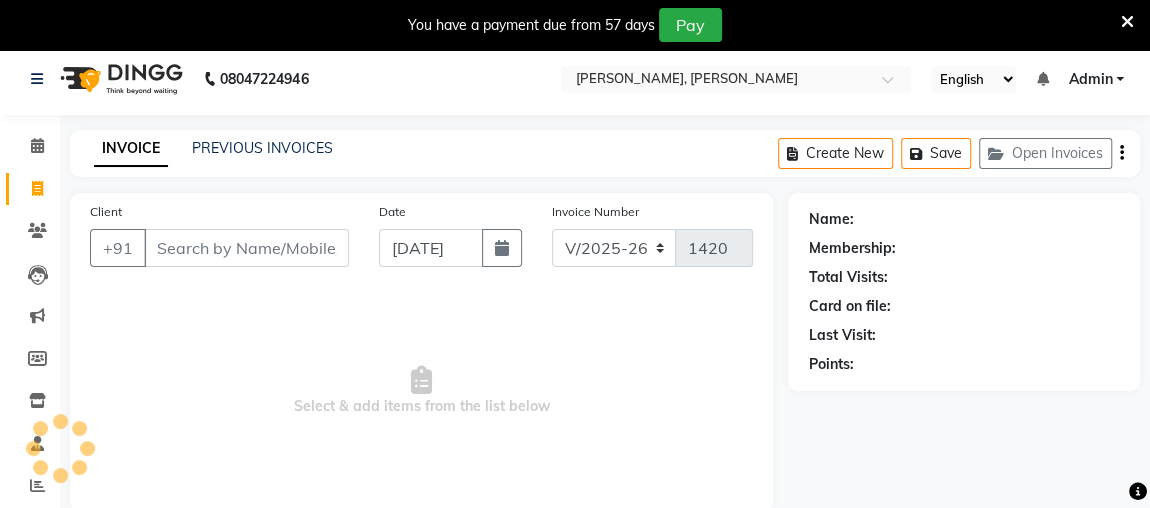 scroll, scrollTop: 0, scrollLeft: 0, axis: both 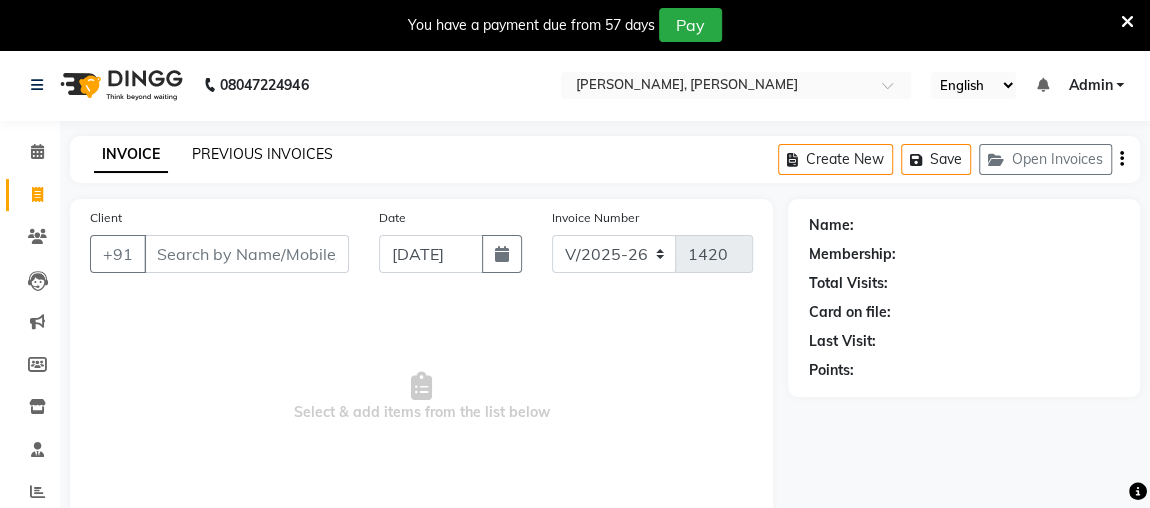 click on "PREVIOUS INVOICES" 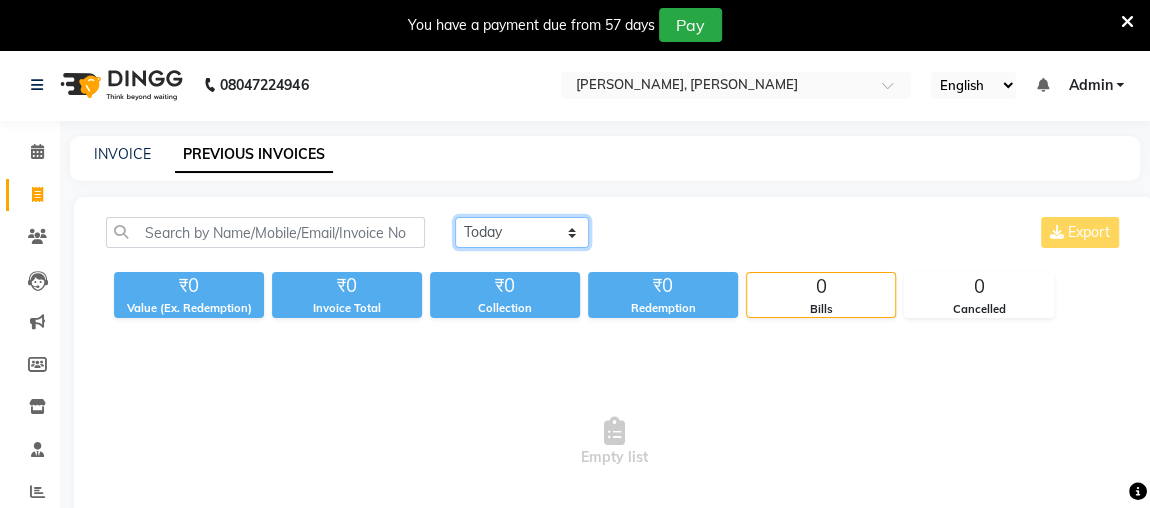 click on "[DATE] [DATE] Custom Range" 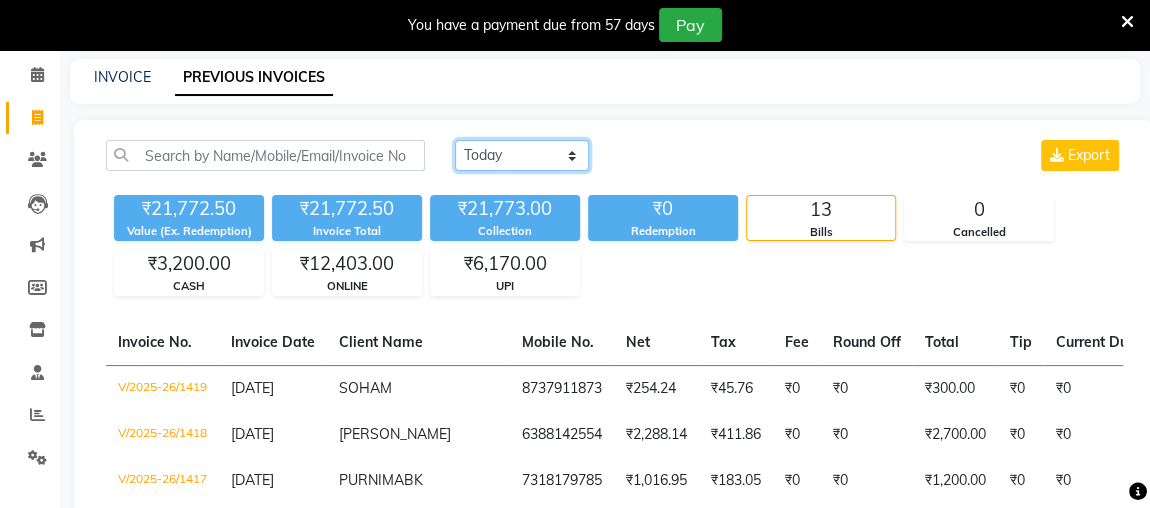 scroll, scrollTop: 81, scrollLeft: 0, axis: vertical 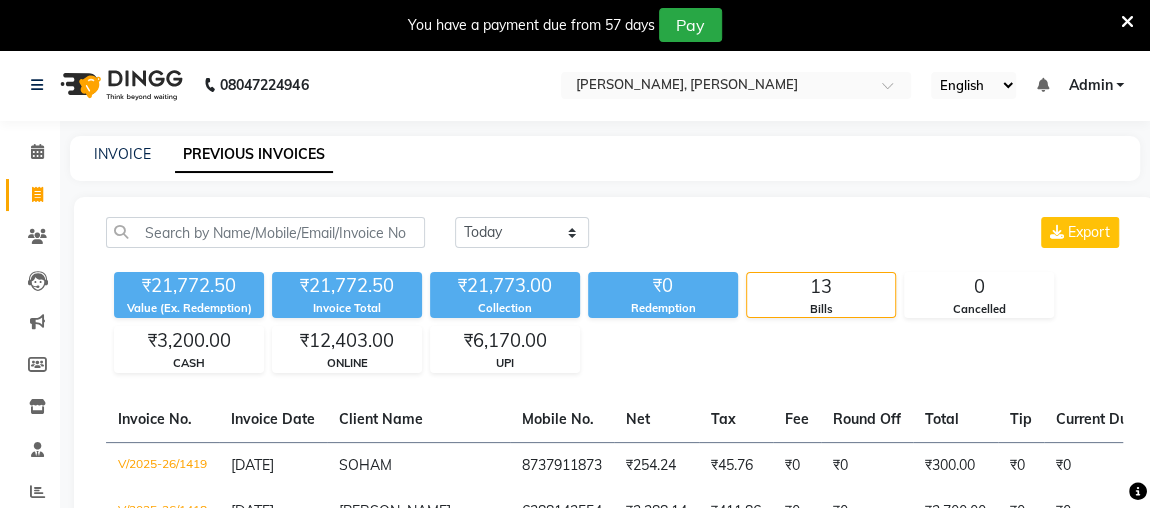 drag, startPoint x: 568, startPoint y: 243, endPoint x: 431, endPoint y: -18, distance: 294.7711 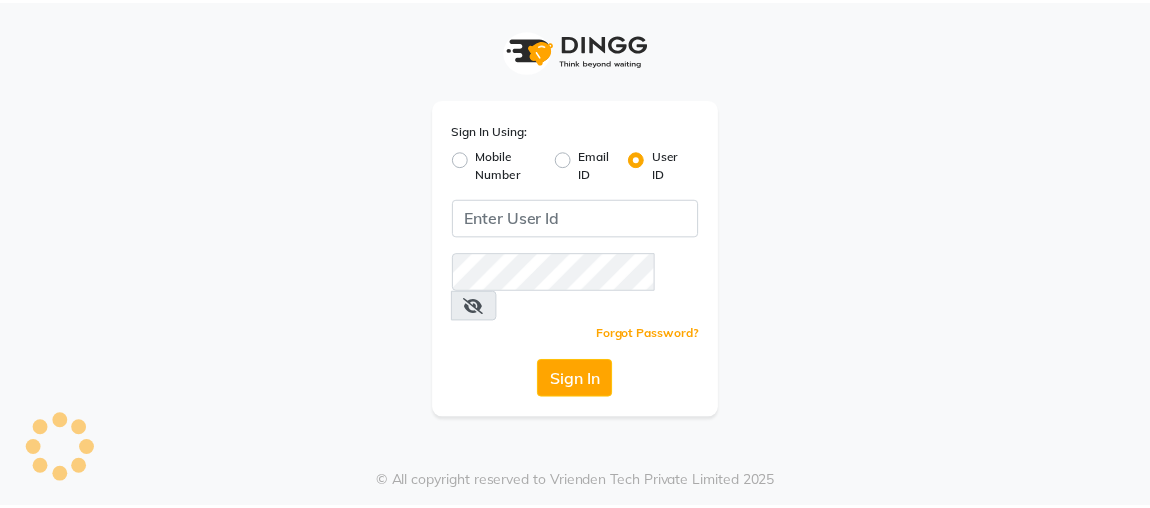 scroll, scrollTop: 0, scrollLeft: 0, axis: both 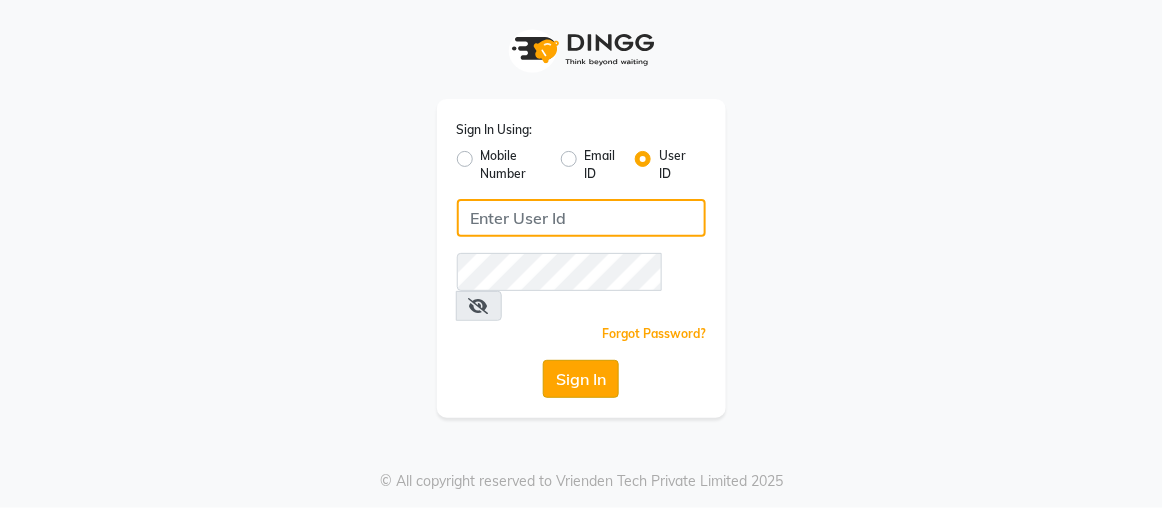 type on "rajaj" 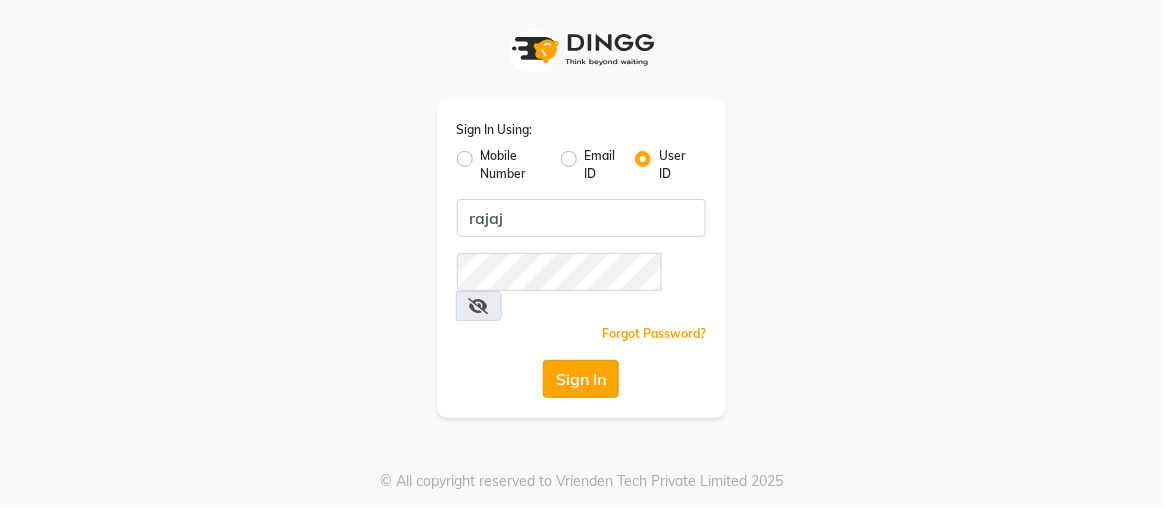 click on "Sign In" 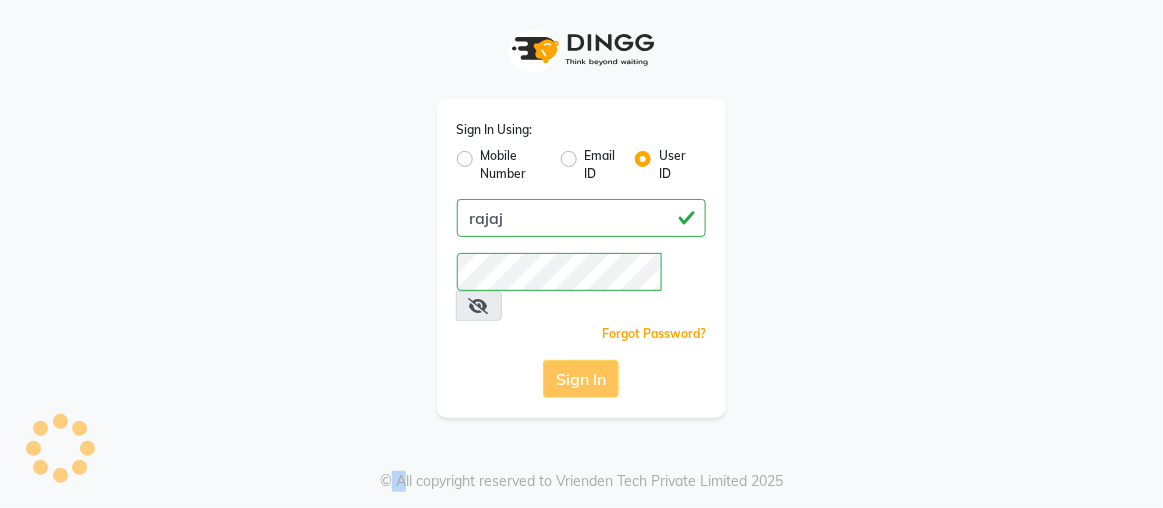 click on "Sign In" 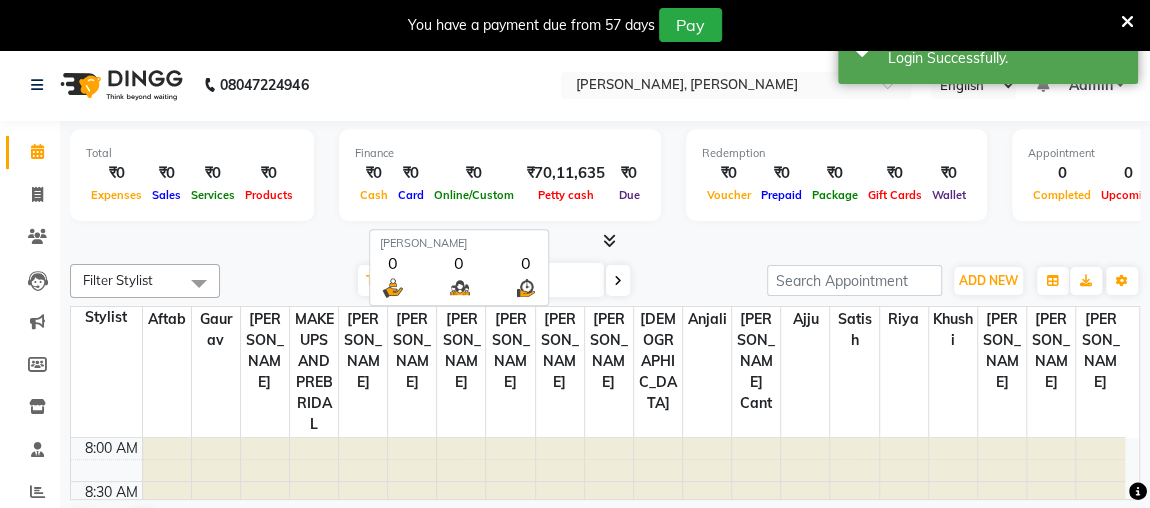 scroll, scrollTop: 0, scrollLeft: 0, axis: both 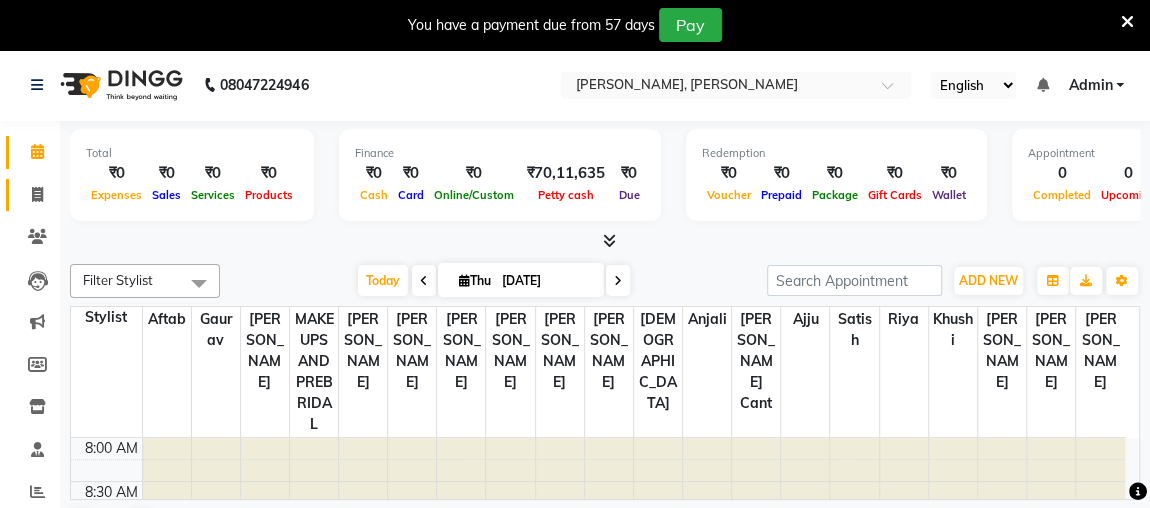 click 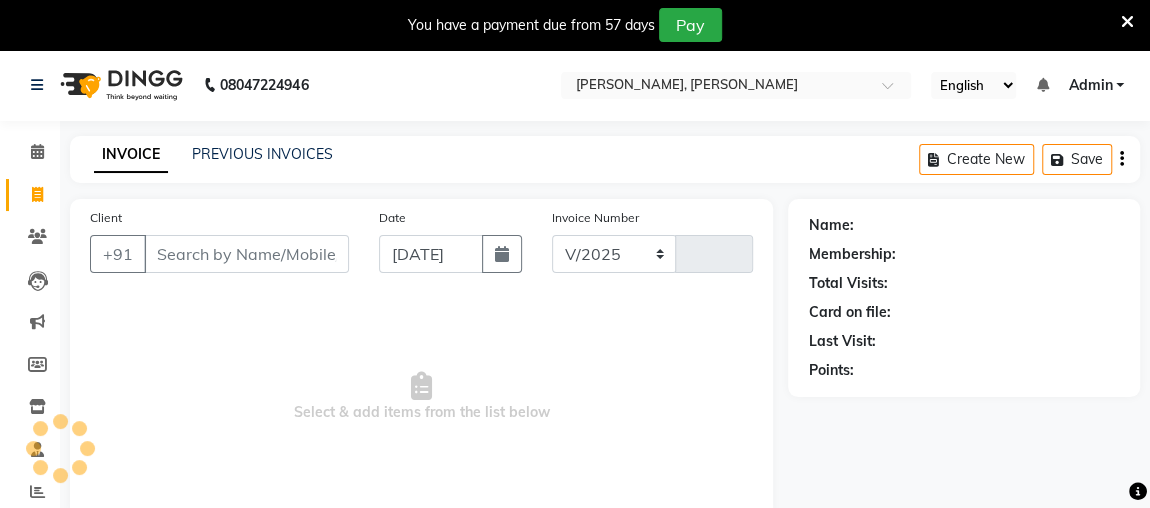 scroll, scrollTop: 140, scrollLeft: 0, axis: vertical 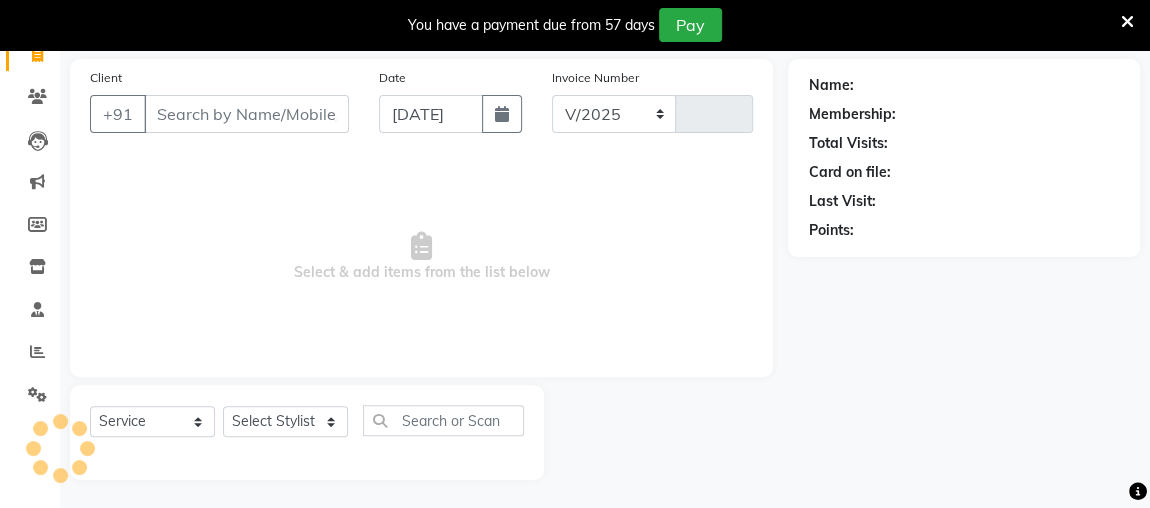 select on "4362" 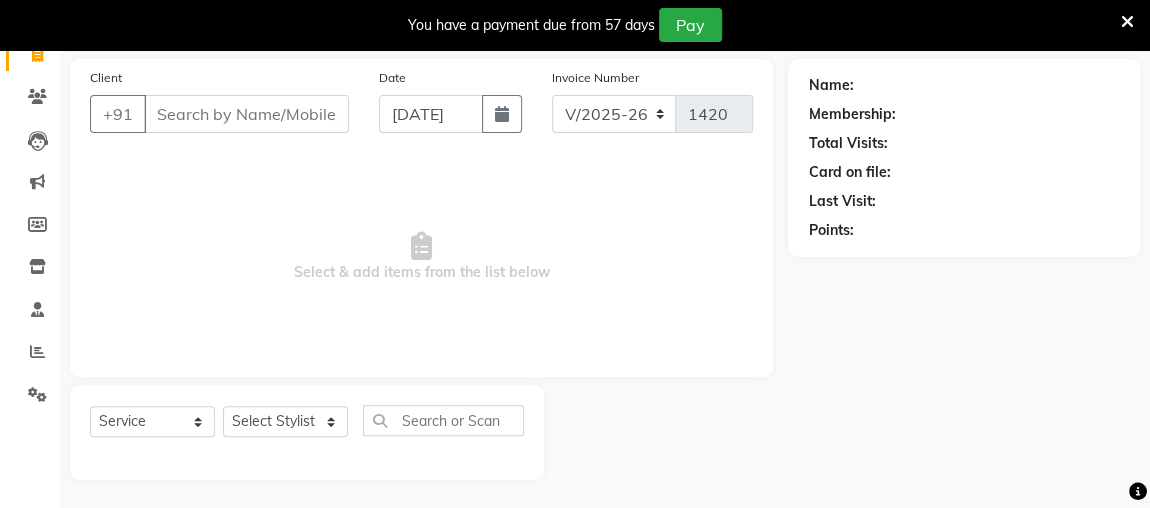 click on "Client" at bounding box center (246, 114) 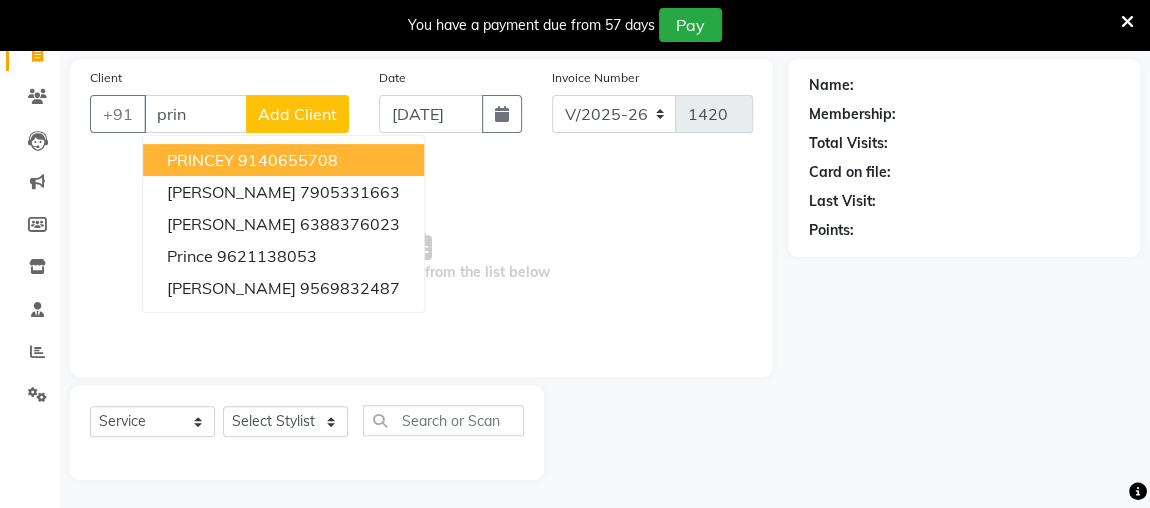 click on "PRINCEY" at bounding box center (200, 160) 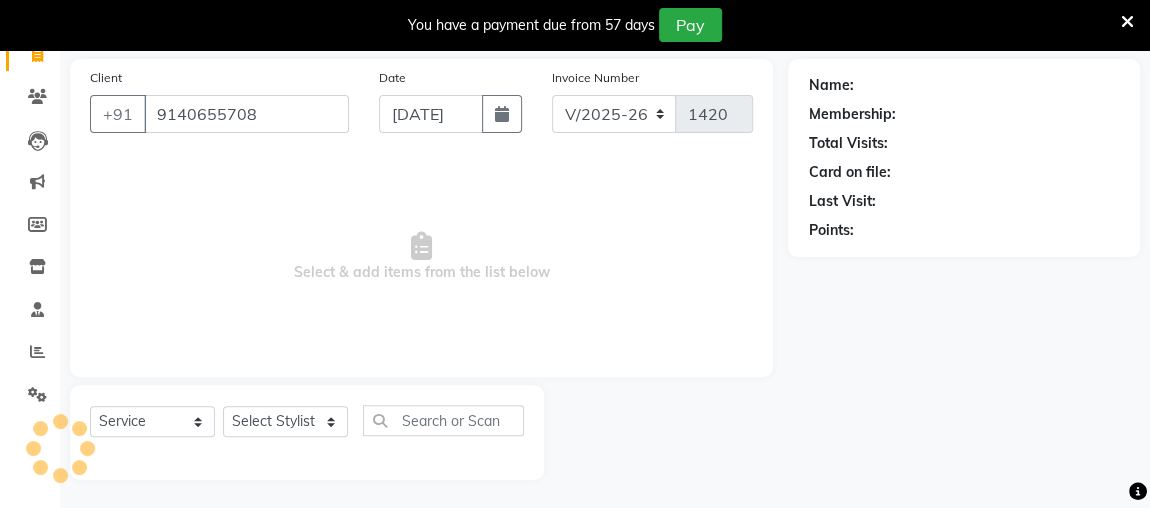 type on "9140655708" 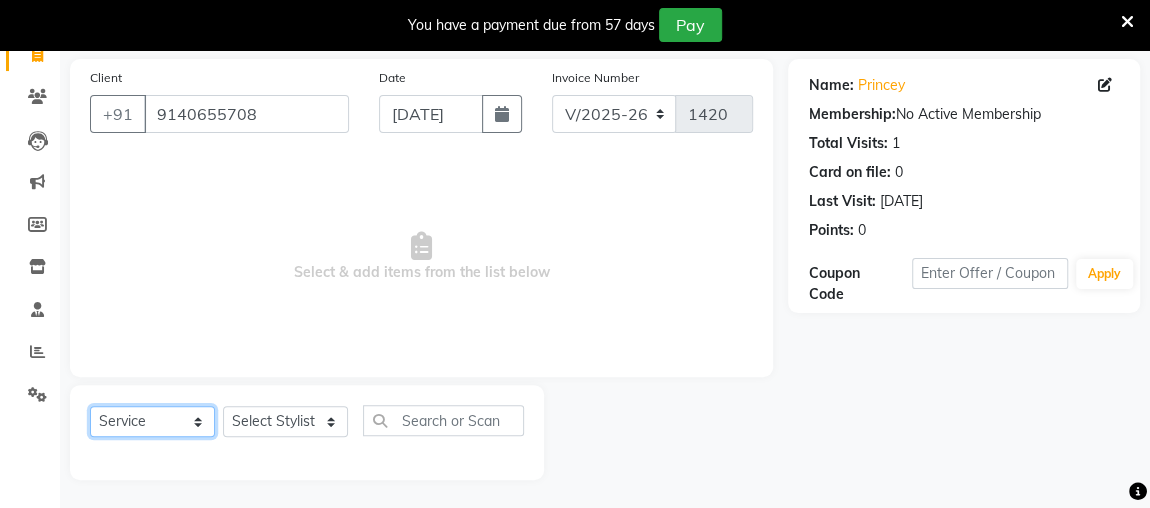 click on "Select  Service  Product  Membership  Package Voucher Prepaid Gift Card" 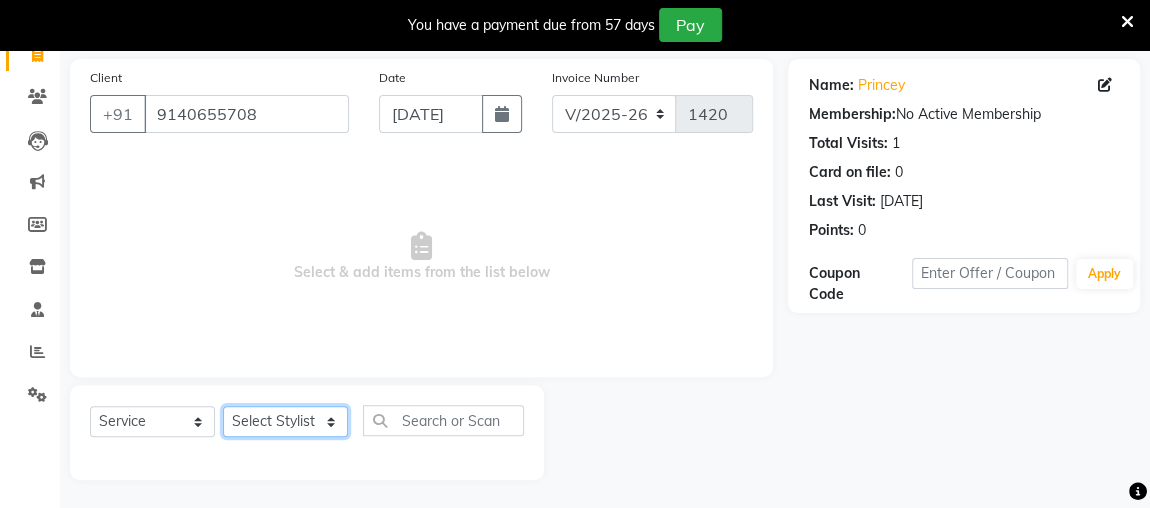 click on "Select Stylist [PERSON_NAME] anjali [PERSON_NAME] [PERSON_NAME] [PERSON_NAME] [PERSON_NAME] MAKEUPS AND PREBRIDAL [PERSON_NAME]  [PERSON_NAME] [PERSON_NAME]  [PERSON_NAME] [PERSON_NAME] [PERSON_NAME] cant TBASSUM [PERSON_NAME]  VISHAL" 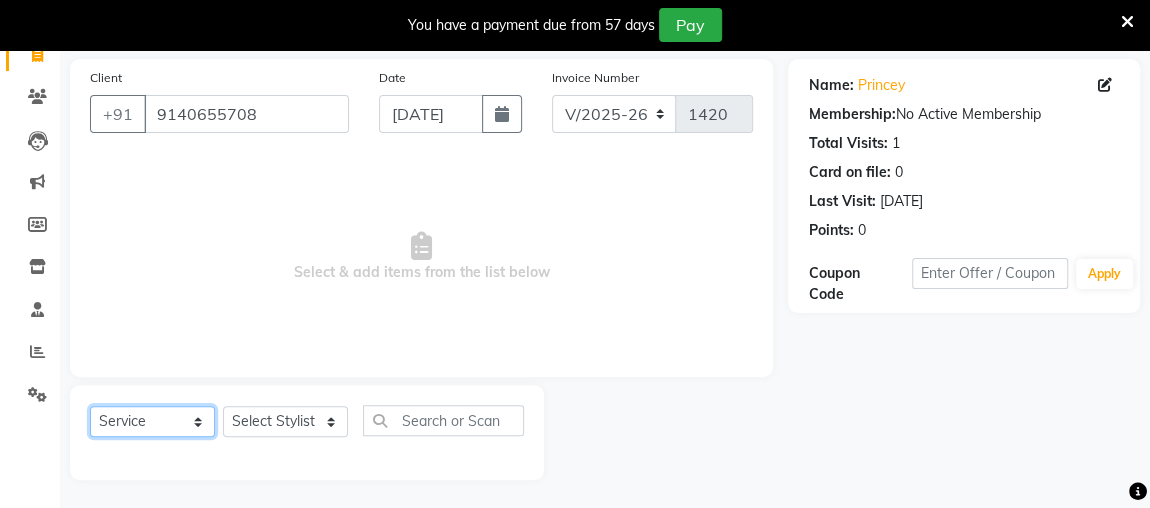 click on "Select  Service  Product  Membership  Package Voucher Prepaid Gift Card" 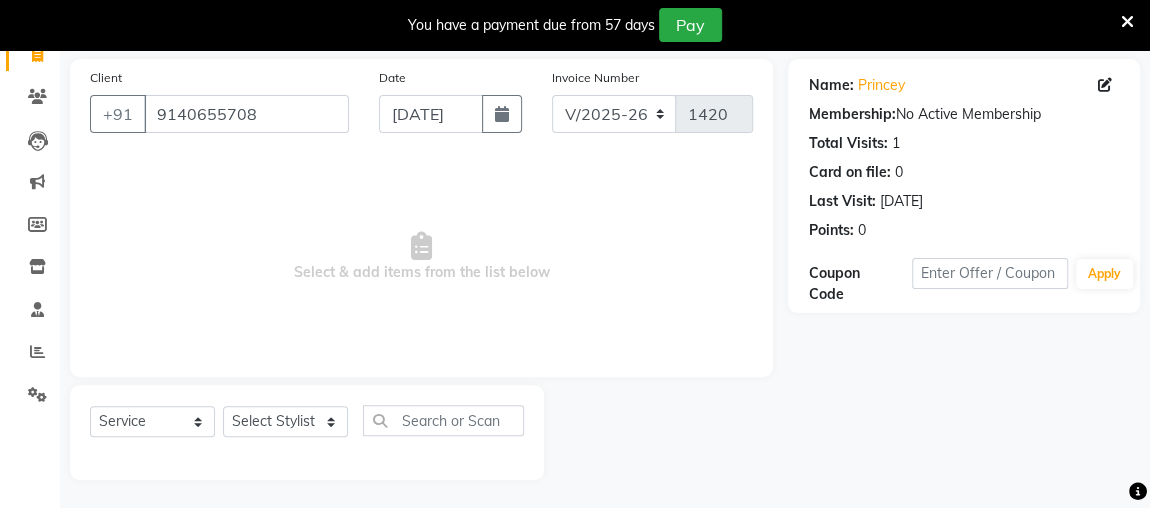 click at bounding box center (421, 246) 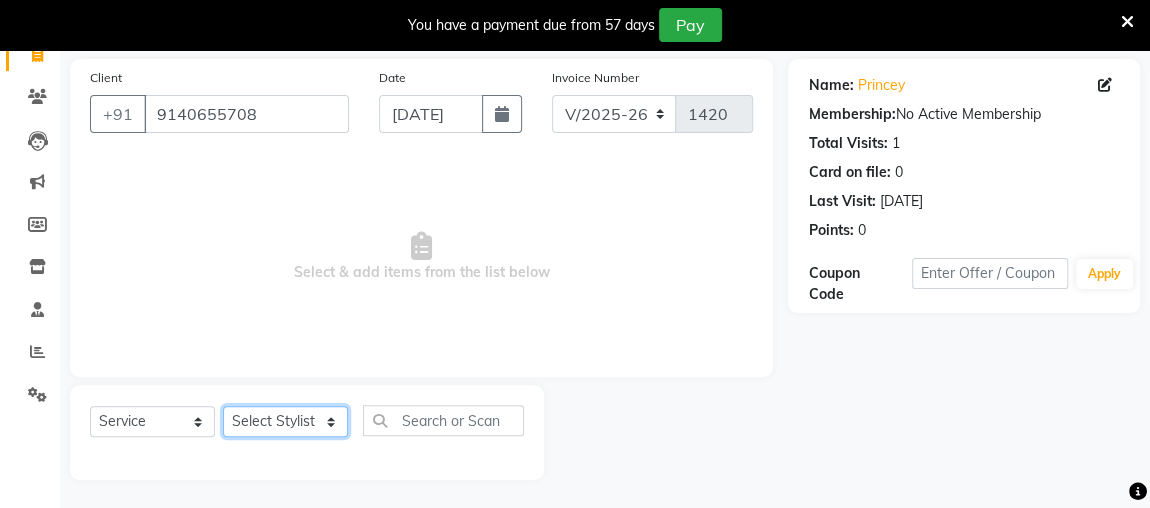 click on "Select Stylist [PERSON_NAME] anjali [PERSON_NAME] [PERSON_NAME] [PERSON_NAME] [PERSON_NAME] MAKEUPS AND PREBRIDAL [PERSON_NAME]  [PERSON_NAME] [PERSON_NAME]  [PERSON_NAME] [PERSON_NAME] [PERSON_NAME] cant TBASSUM [PERSON_NAME]  VISHAL" 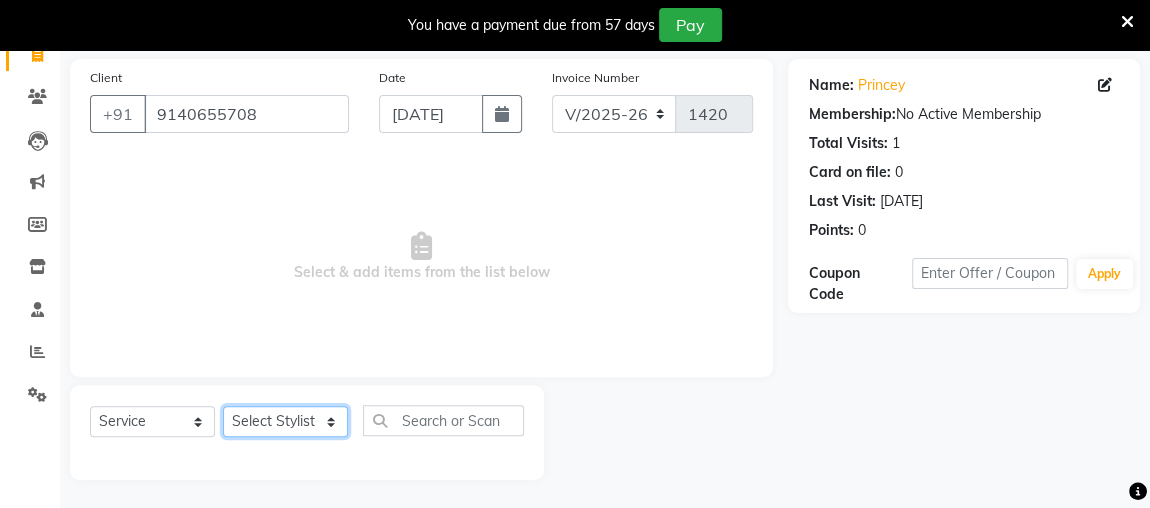 select on "83745" 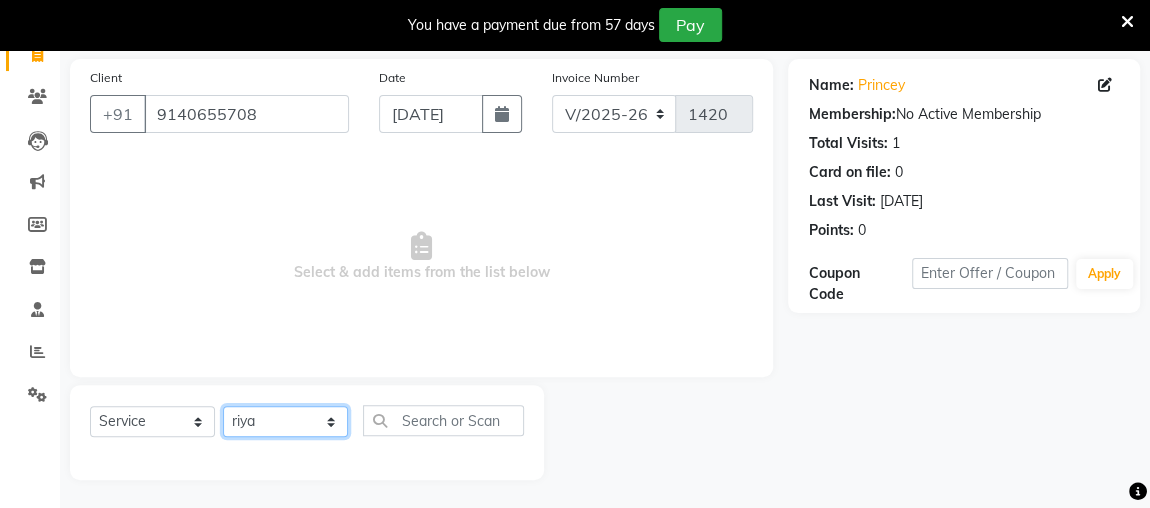 click on "Select Stylist [PERSON_NAME] anjali [PERSON_NAME] [PERSON_NAME] [PERSON_NAME] [PERSON_NAME] MAKEUPS AND PREBRIDAL [PERSON_NAME]  [PERSON_NAME] [PERSON_NAME]  [PERSON_NAME] [PERSON_NAME] [PERSON_NAME] cant TBASSUM [PERSON_NAME]  VISHAL" 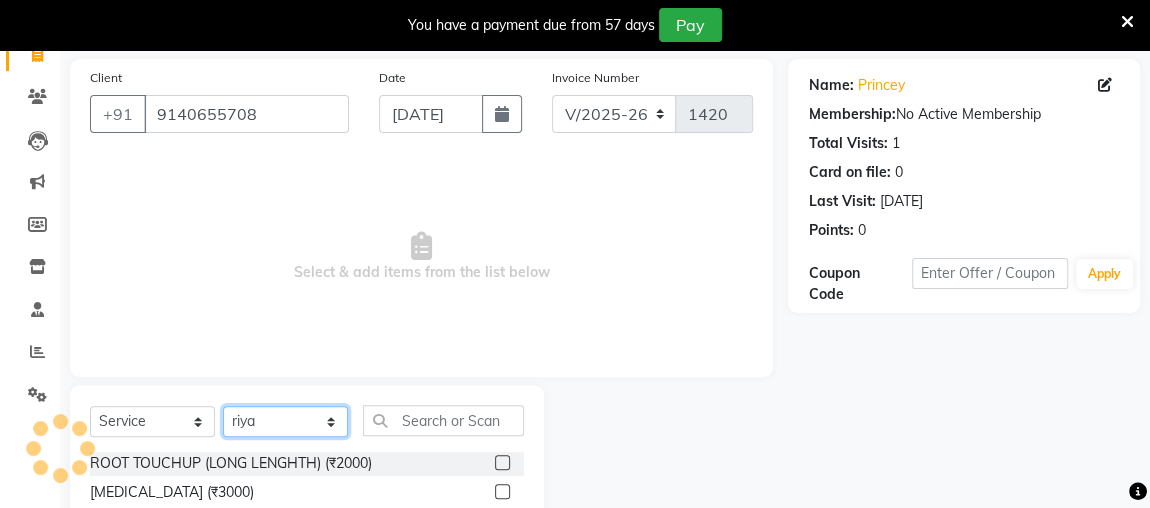 scroll, scrollTop: 350, scrollLeft: 0, axis: vertical 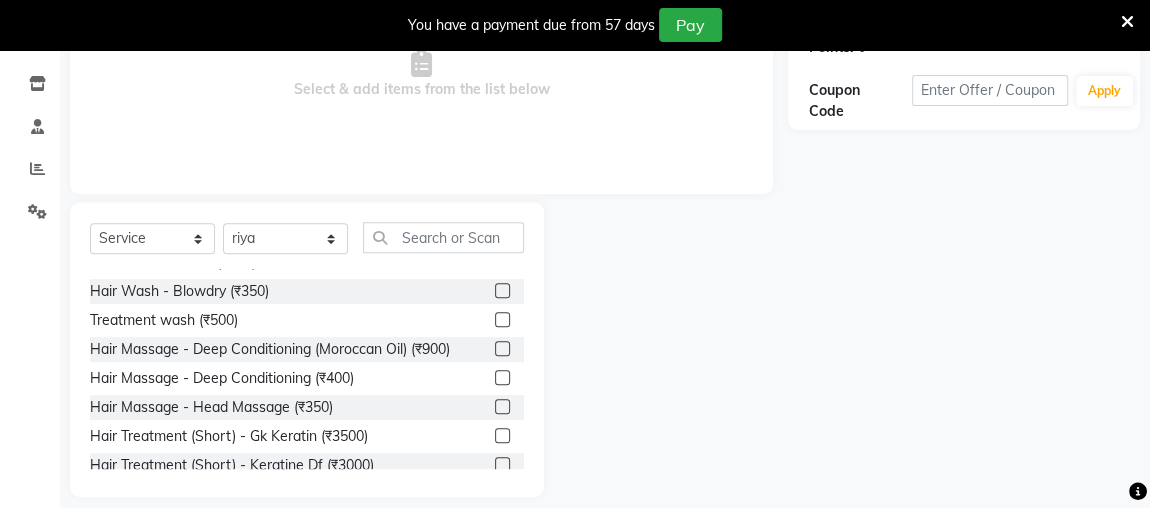 click on "Hair Wash    -   Blowdry (₹350)" 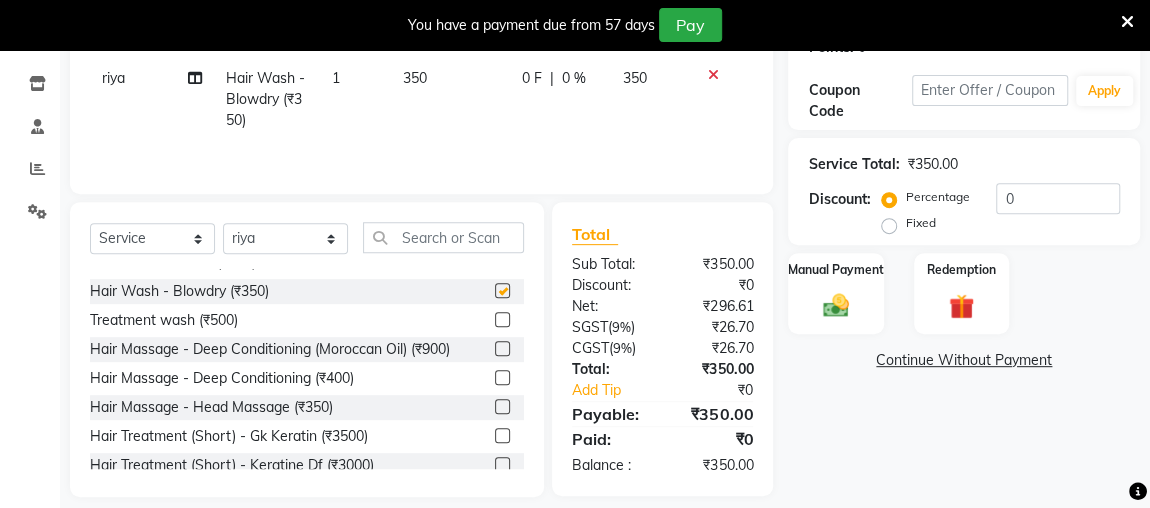 checkbox on "false" 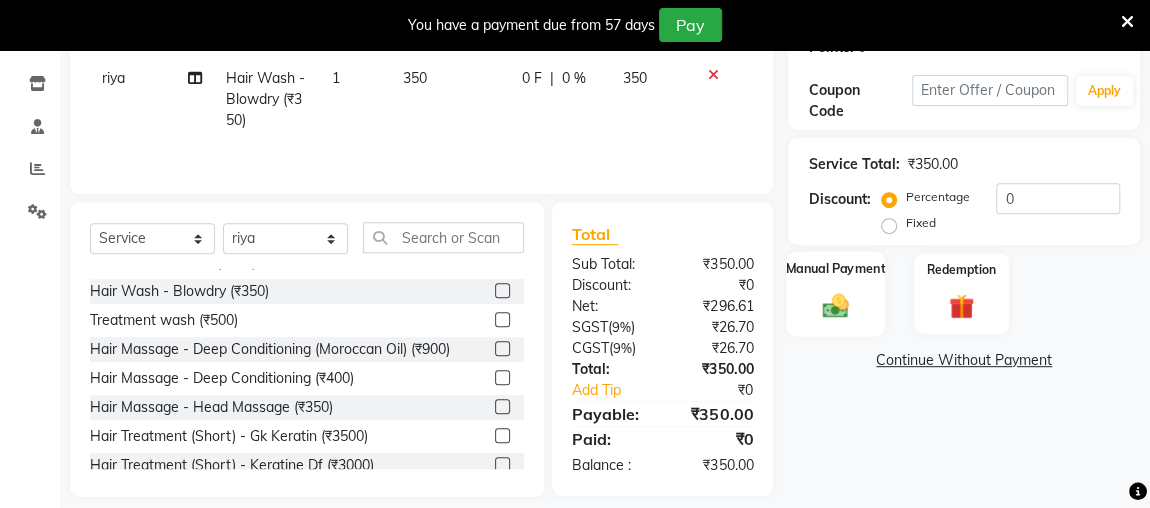 click on "Manual Payment" 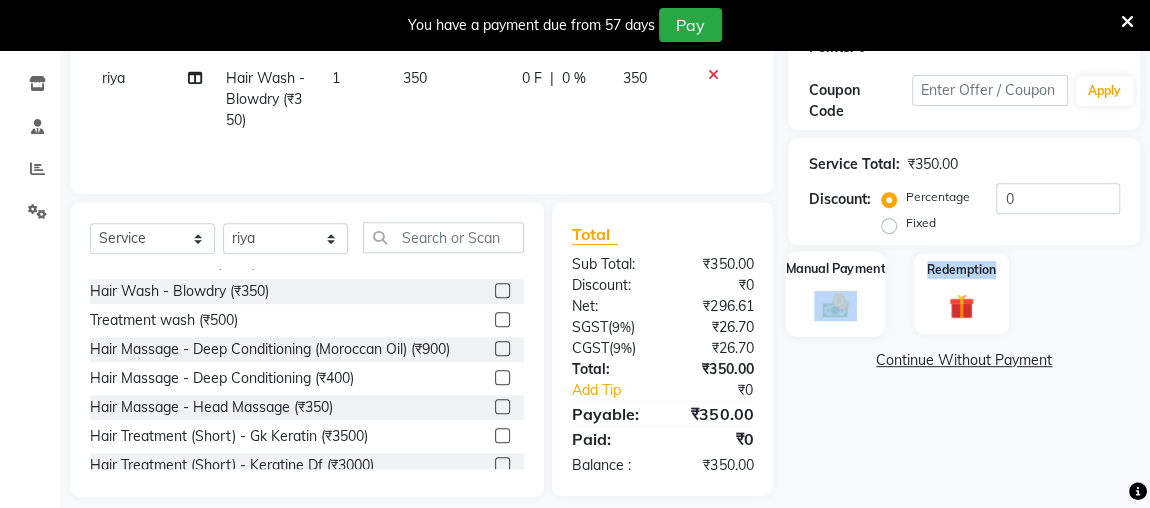 click on "Manual Payment" 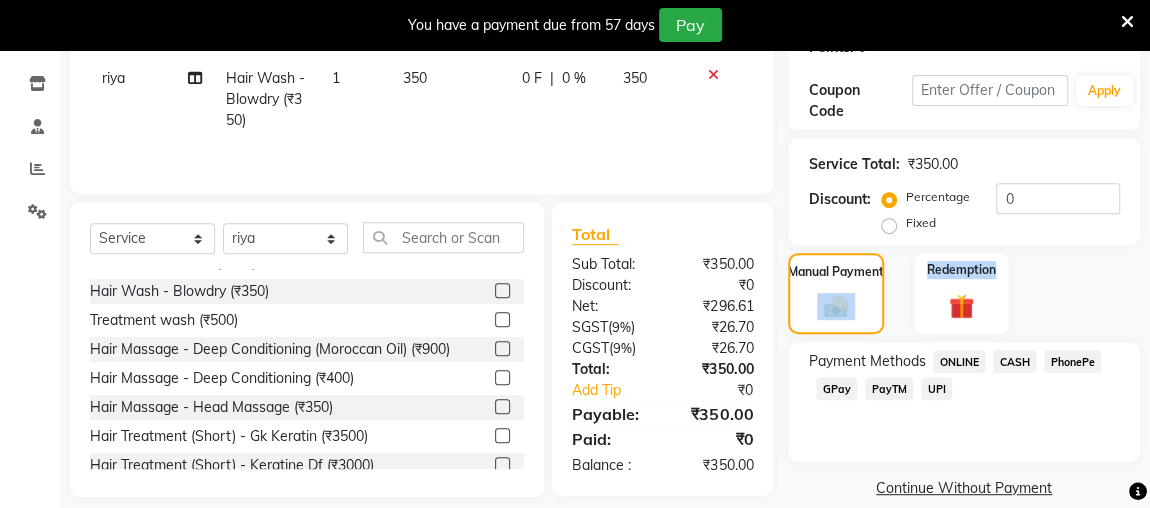 click on "Manual Payment Redemption" 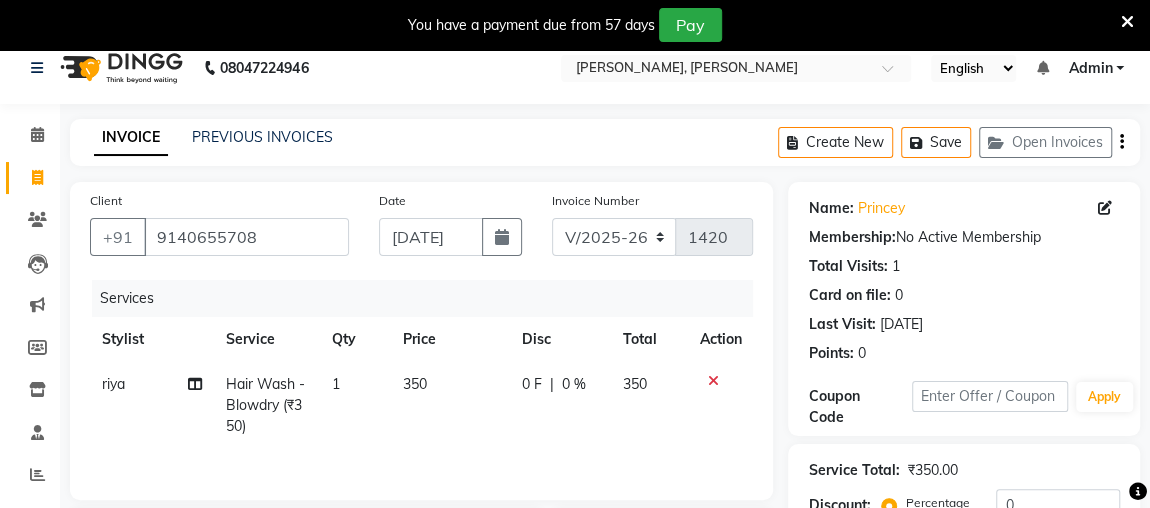 scroll, scrollTop: 0, scrollLeft: 0, axis: both 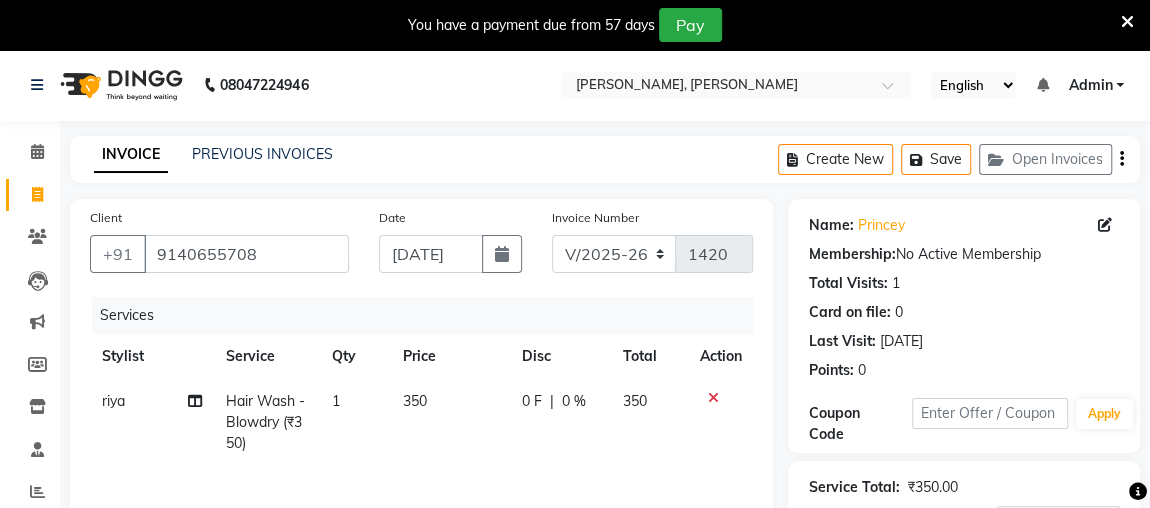 click on "08047224946 Select Location × Bhavya Kapur's, Awas Vikas English ENGLISH Español العربية मराठी हिंदी ગુજરાતી தமிழ் 中文 Notifications nothing to show Admin Manage Profile Change Password Sign out  Version:3.15.4  ☀ Bhavya Kapur's, Awas Vikas ☀ Waves Salon, Civil Lines  Calendar  Invoice  Clients  Leads   Marketing  Members  Inventory  Staff  Reports  Settings Completed InProgress Upcoming Dropped Tentative Check-In Confirm Bookings Generate Report Segments Page Builder INVOICE PREVIOUS INVOICES Create New   Save   Open Invoices  Client +91 9140655708 Date 10-07-2025 Invoice Number V/2025 V/2025-26 1420 Services Stylist Service Qty Price Disc Total Action riya Hair Wash    -   Blowdry (₹350) 1 350 0 F | 0 % 350 Select  Service  Product  Membership  Package Voucher Prepaid Gift Card  Select Stylist Aftab ajju anjali Ankita yadav FARHAAN FIROZ Gaurav IMRAAN janisha khushi MAKEUPS AND PREBRIDAL nidhi  PRACHI princy  riya satish SHAGUFTA shivani  (" at bounding box center [575, 480] 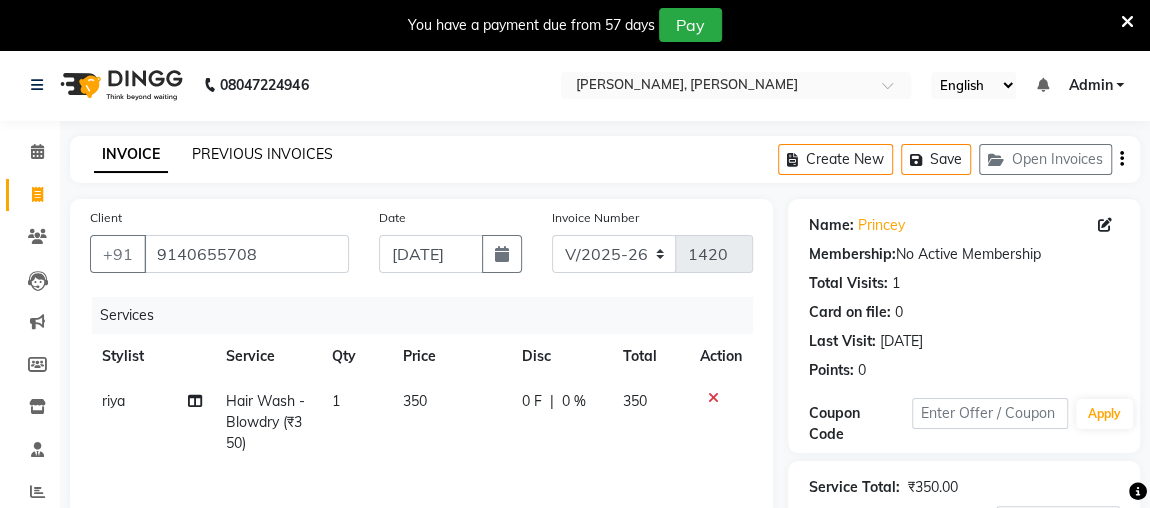 click on "PREVIOUS INVOICES" 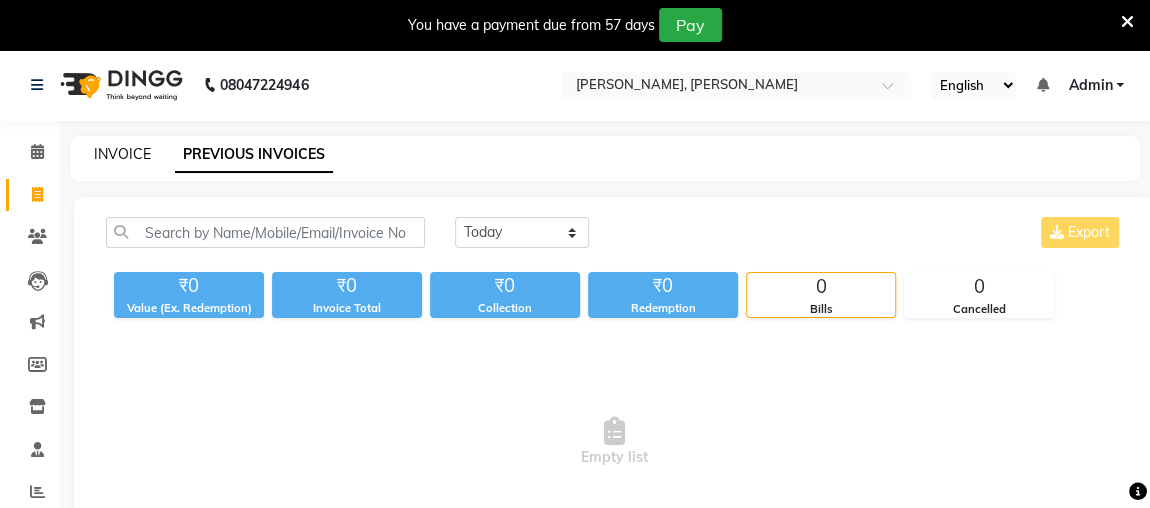 click on "INVOICE" 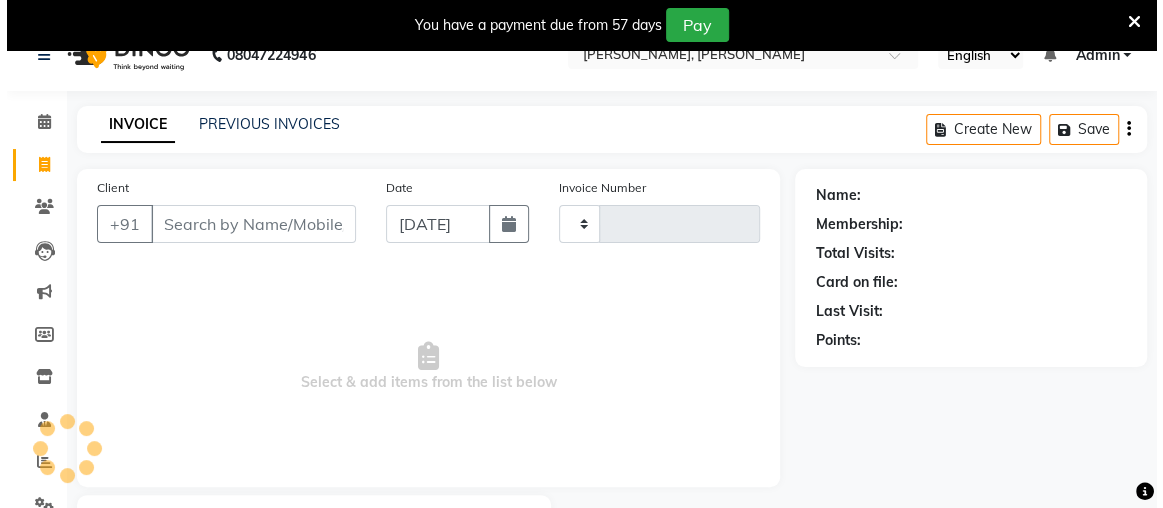 scroll, scrollTop: 140, scrollLeft: 0, axis: vertical 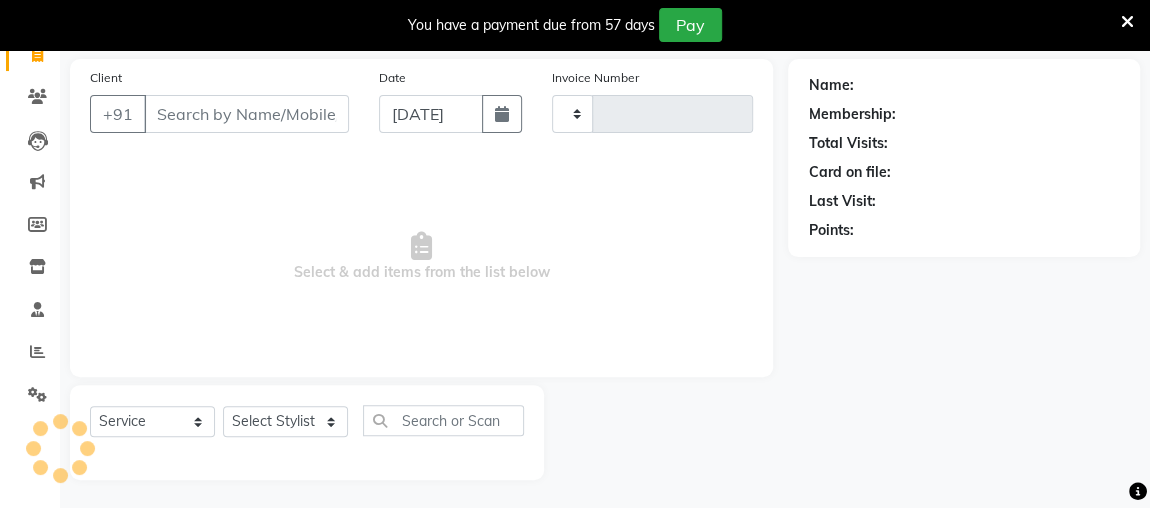 type on "1420" 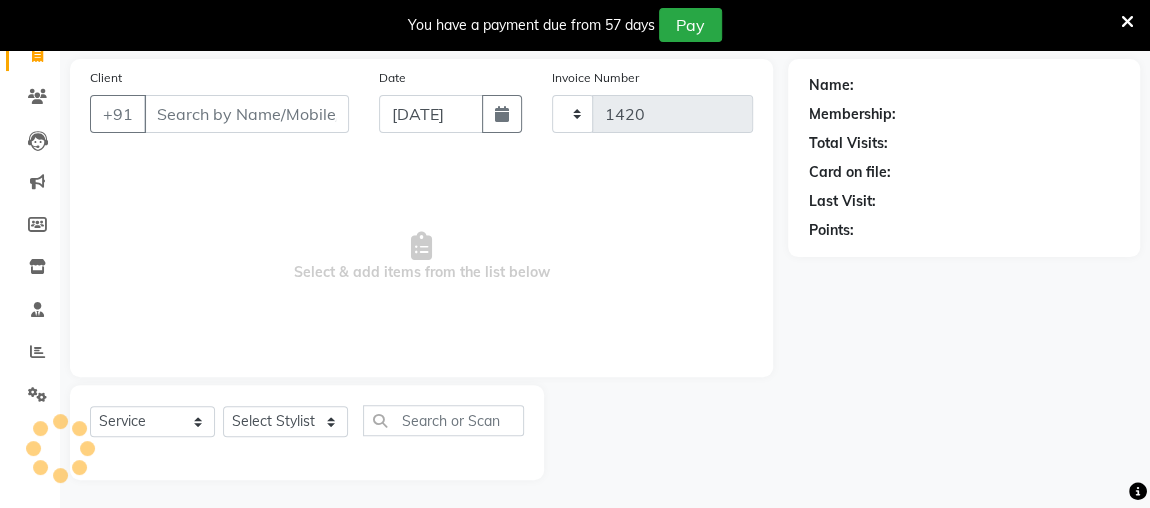 select on "4362" 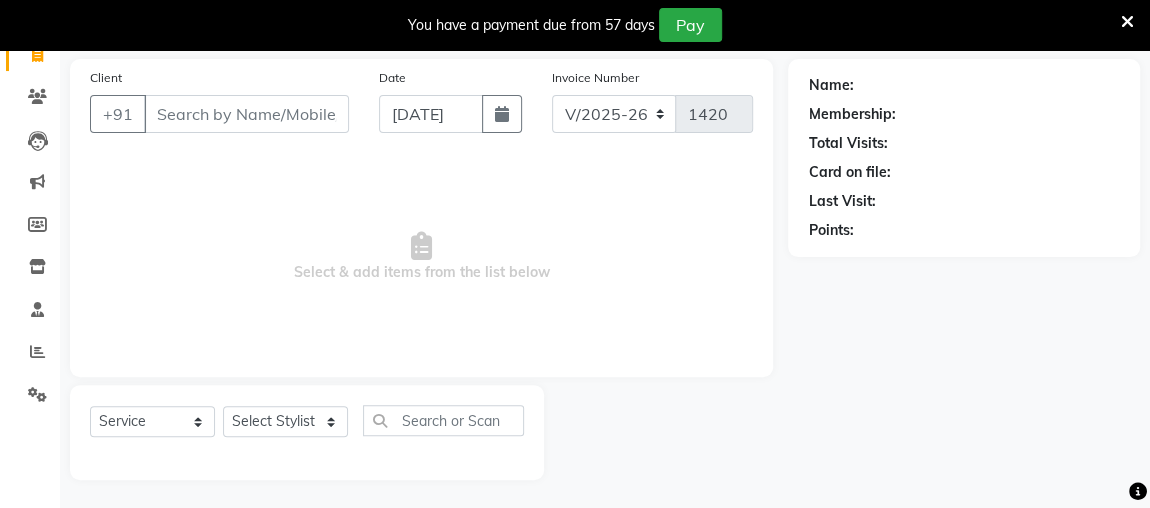 type on "p" 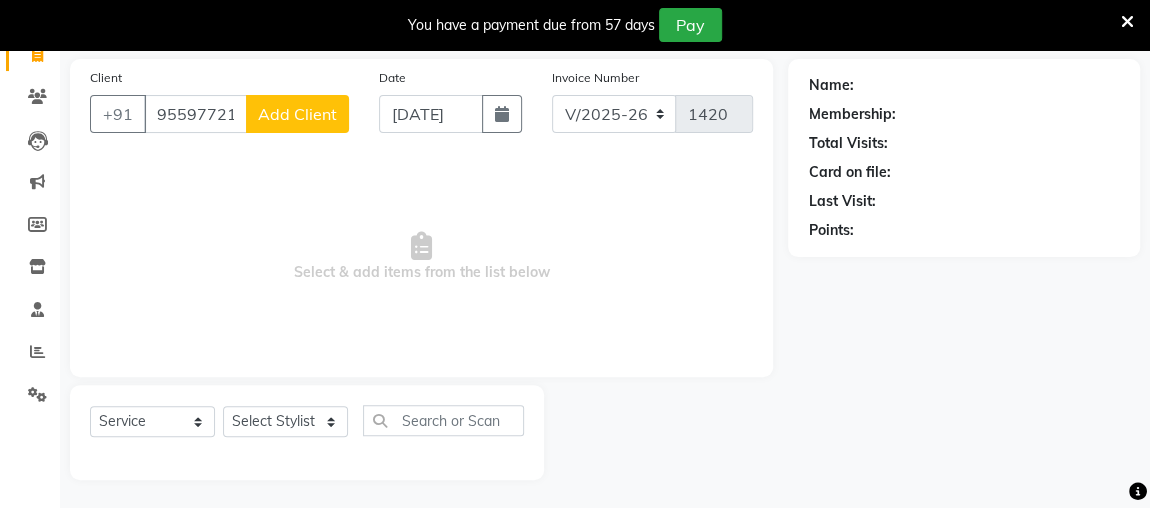 type on "9559772194" 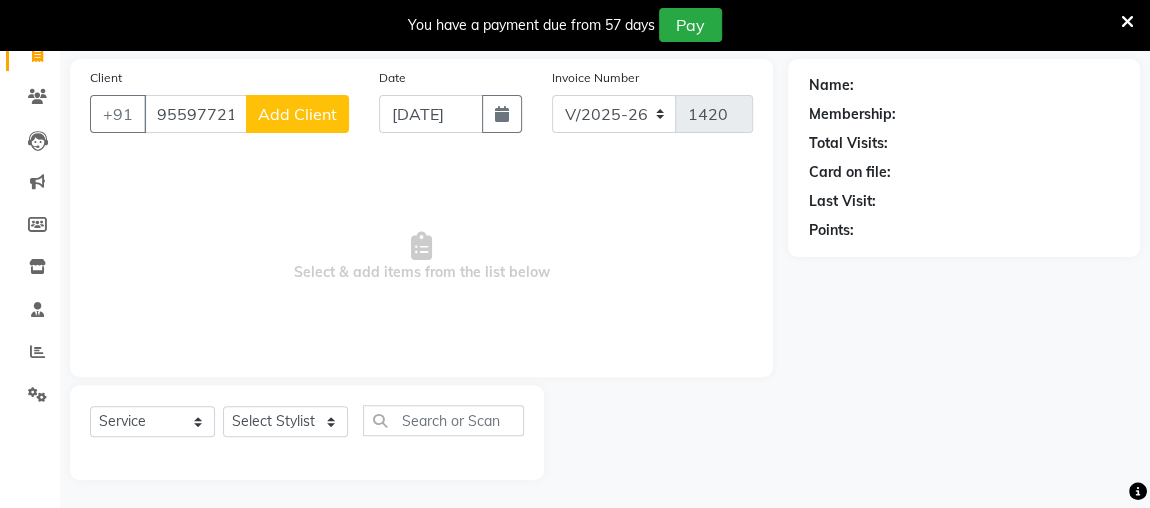 click on "Add Client" 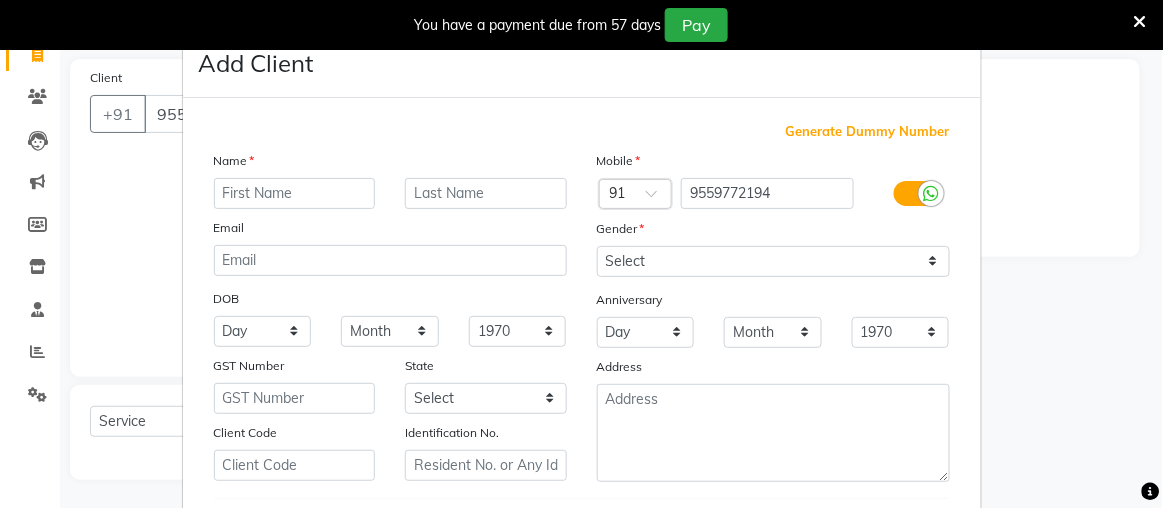 click at bounding box center (295, 193) 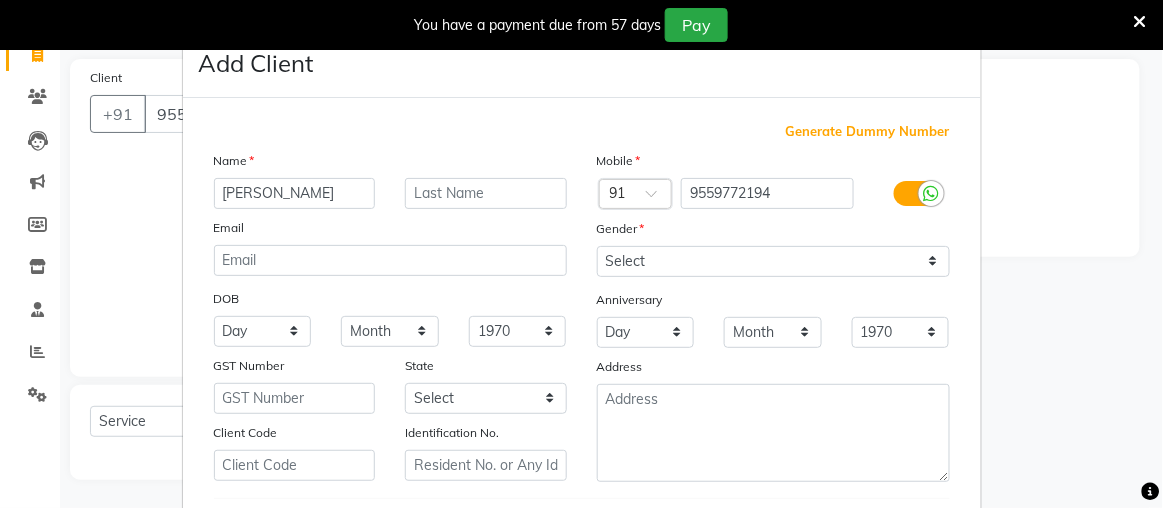type on "[PERSON_NAME]" 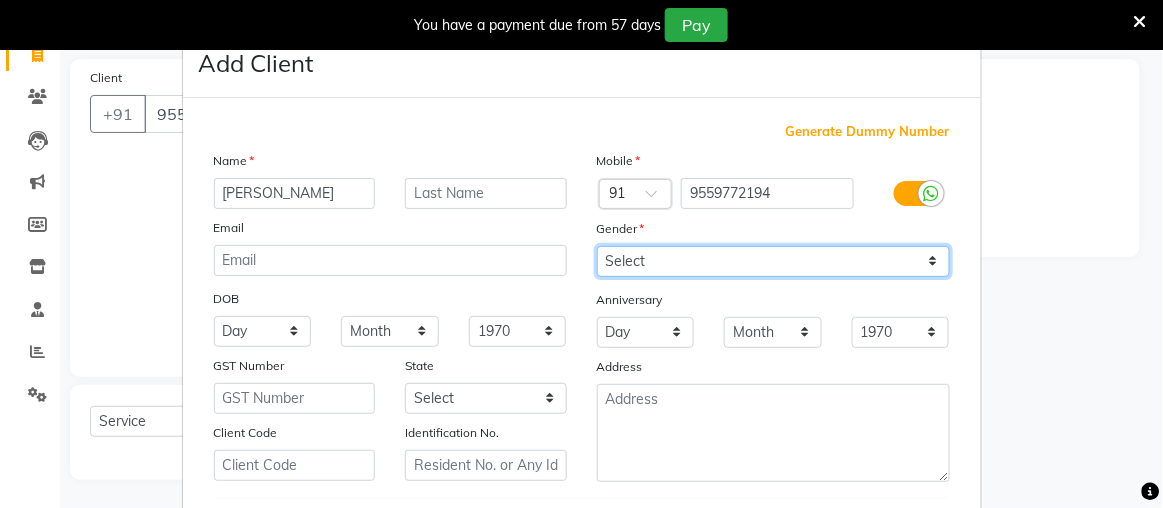 click on "Select Male Female Other Prefer Not To Say" at bounding box center [773, 261] 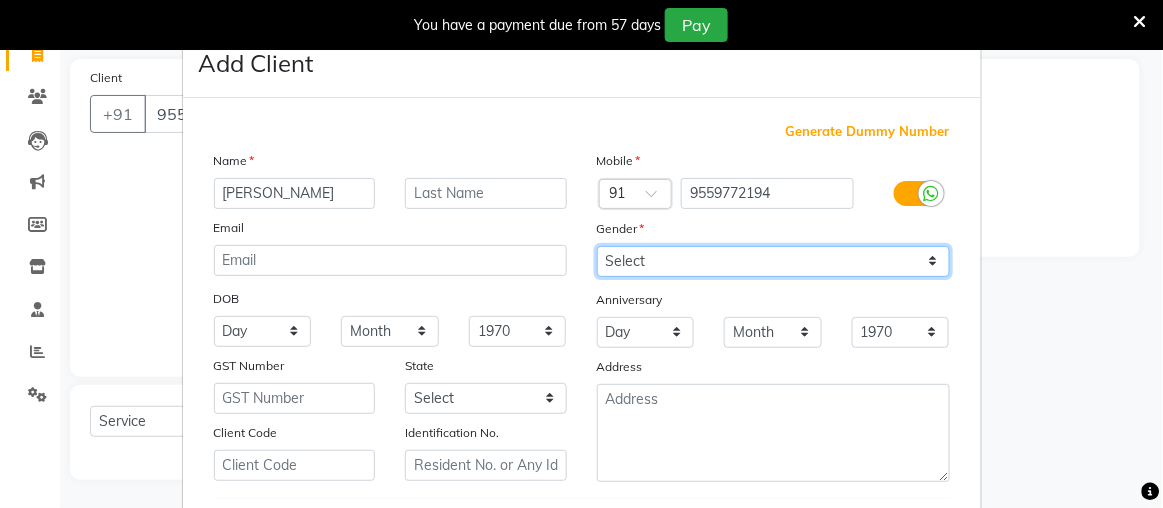 select on "female" 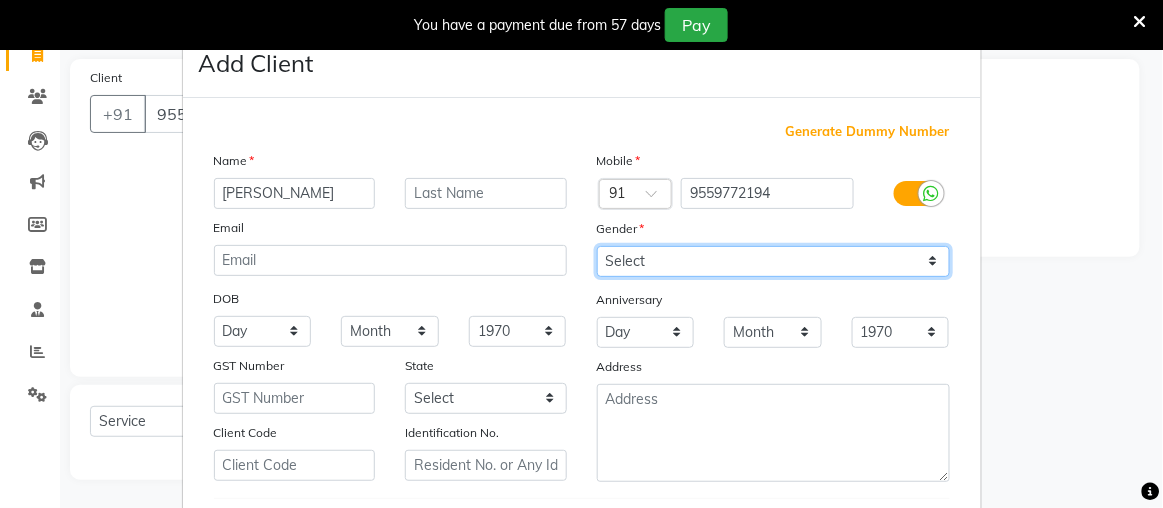 click on "Select Male Female Other Prefer Not To Say" at bounding box center [773, 261] 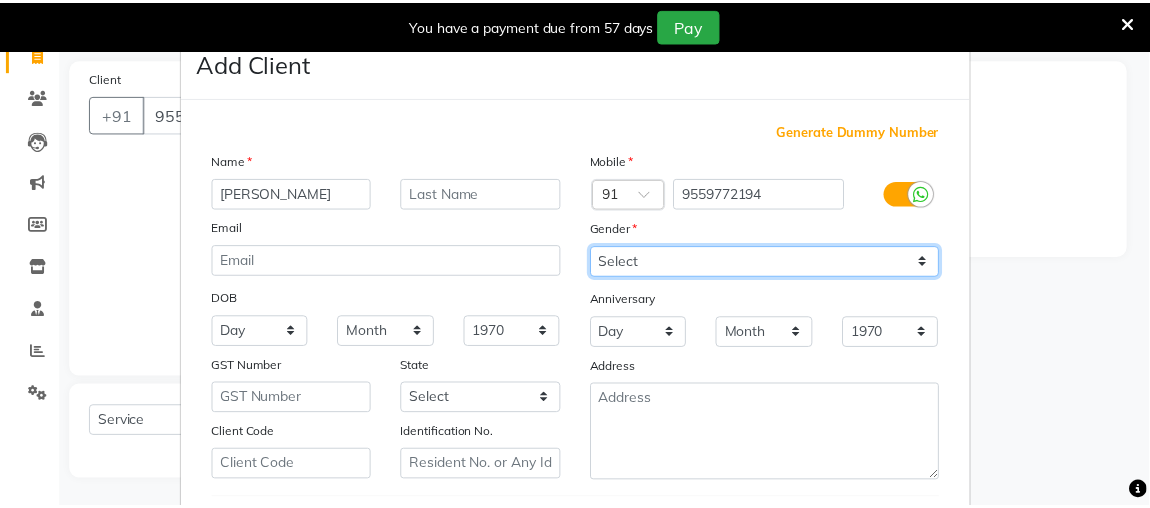 scroll, scrollTop: 334, scrollLeft: 0, axis: vertical 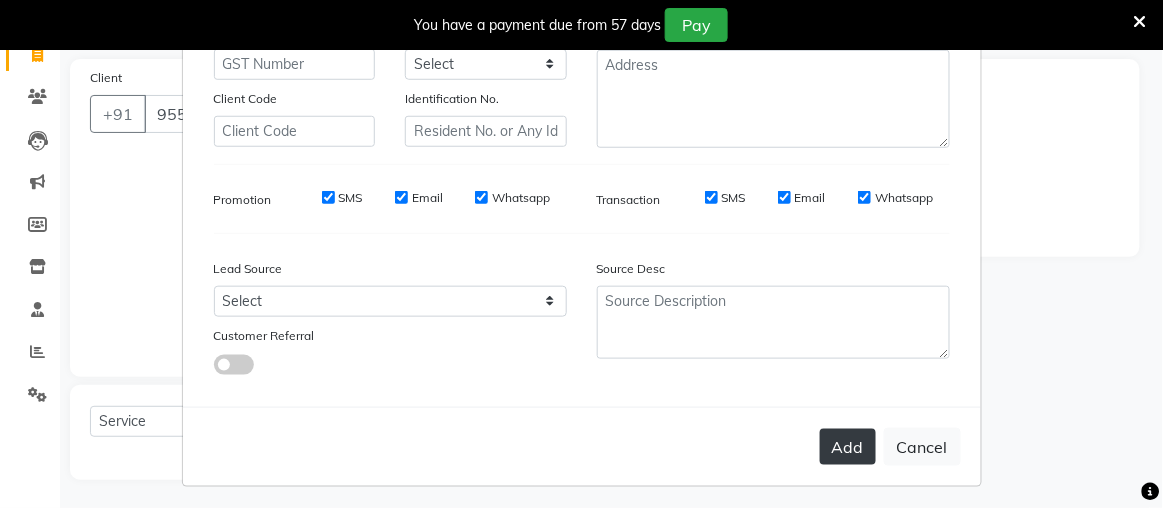 click on "Add" at bounding box center (848, 447) 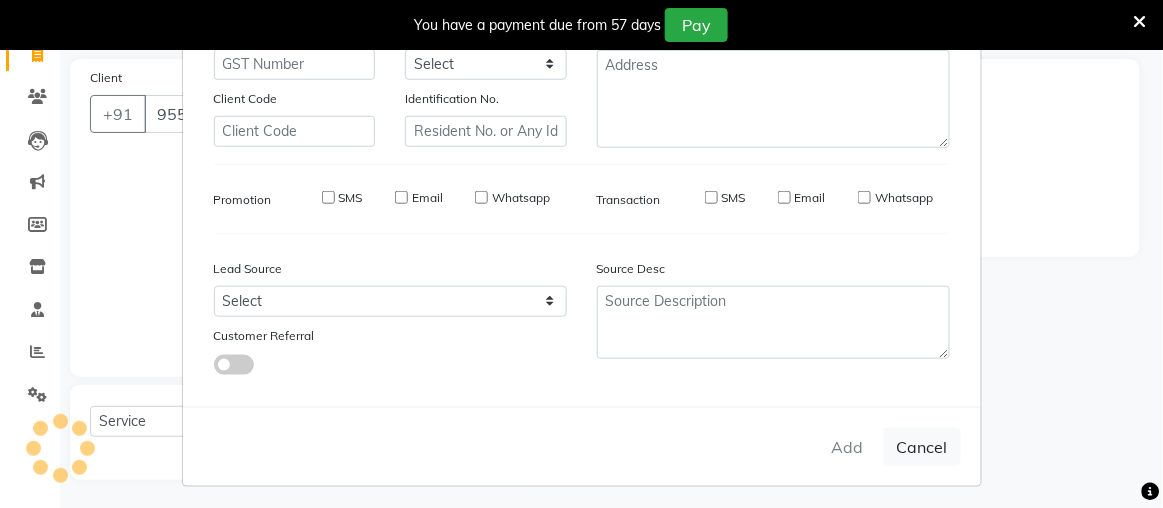 type 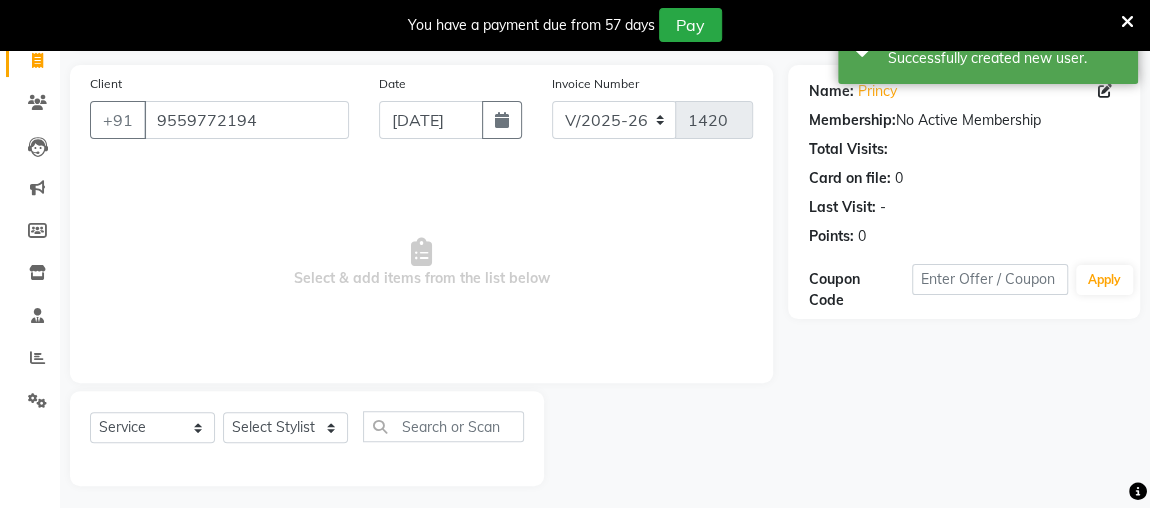 scroll, scrollTop: 140, scrollLeft: 0, axis: vertical 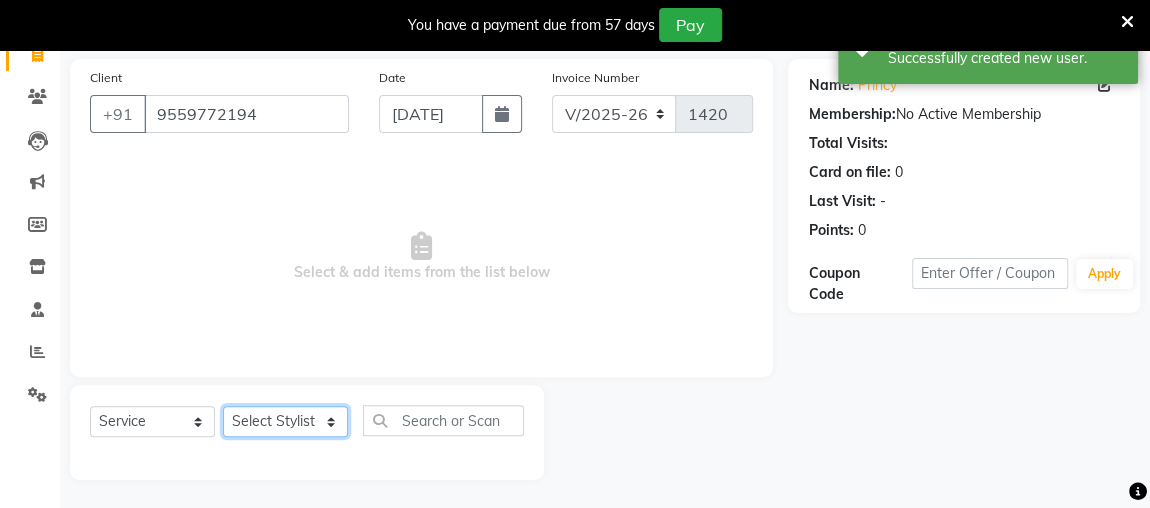 click on "Select Stylist [PERSON_NAME] anjali [PERSON_NAME] [PERSON_NAME] [PERSON_NAME] [PERSON_NAME] MAKEUPS AND PREBRIDAL [PERSON_NAME]  [PERSON_NAME] [PERSON_NAME]  [PERSON_NAME] [PERSON_NAME] [PERSON_NAME] cant TBASSUM [PERSON_NAME]  VISHAL" 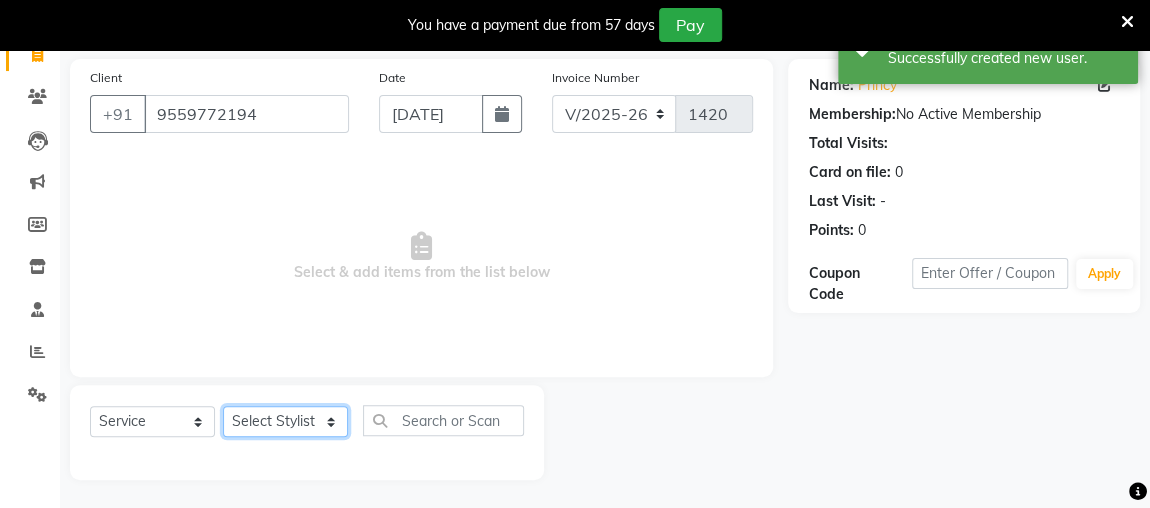 select on "85750" 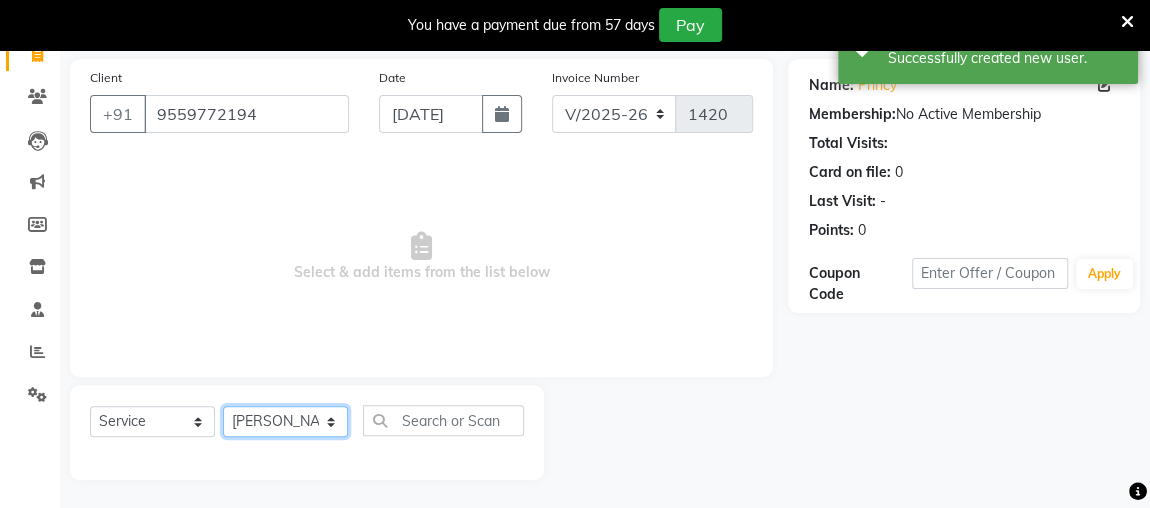 click on "Select Stylist [PERSON_NAME] anjali [PERSON_NAME] [PERSON_NAME] [PERSON_NAME] [PERSON_NAME] MAKEUPS AND PREBRIDAL [PERSON_NAME]  [PERSON_NAME] [PERSON_NAME]  [PERSON_NAME] [PERSON_NAME] [PERSON_NAME] cant TBASSUM [PERSON_NAME]  VISHAL" 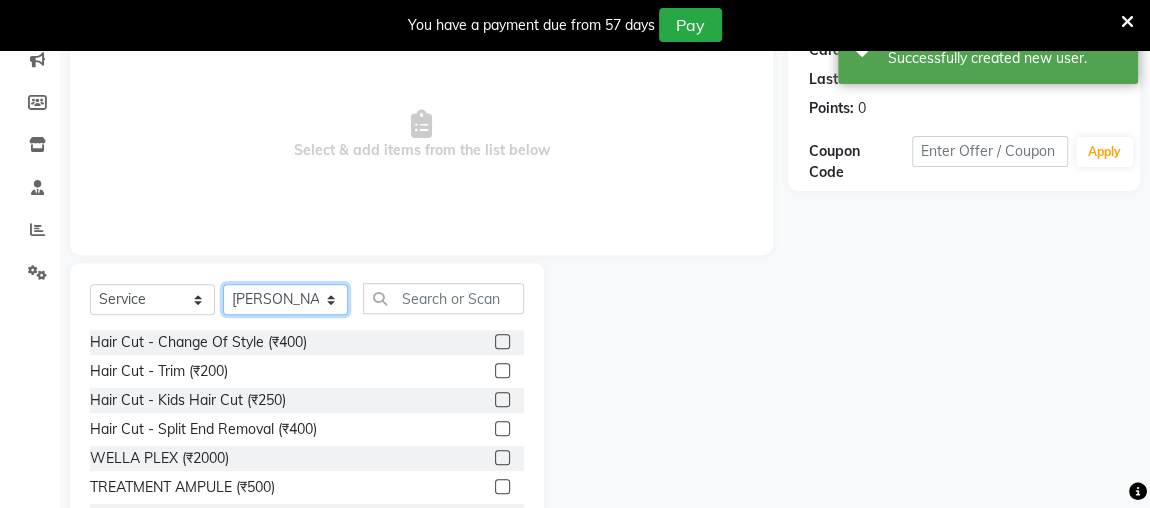 scroll, scrollTop: 283, scrollLeft: 0, axis: vertical 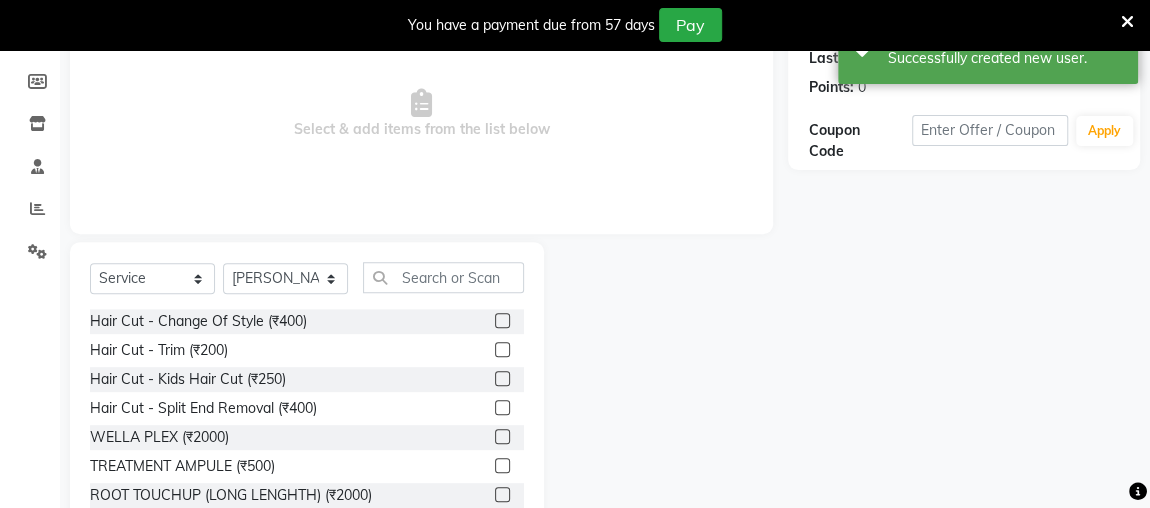 click 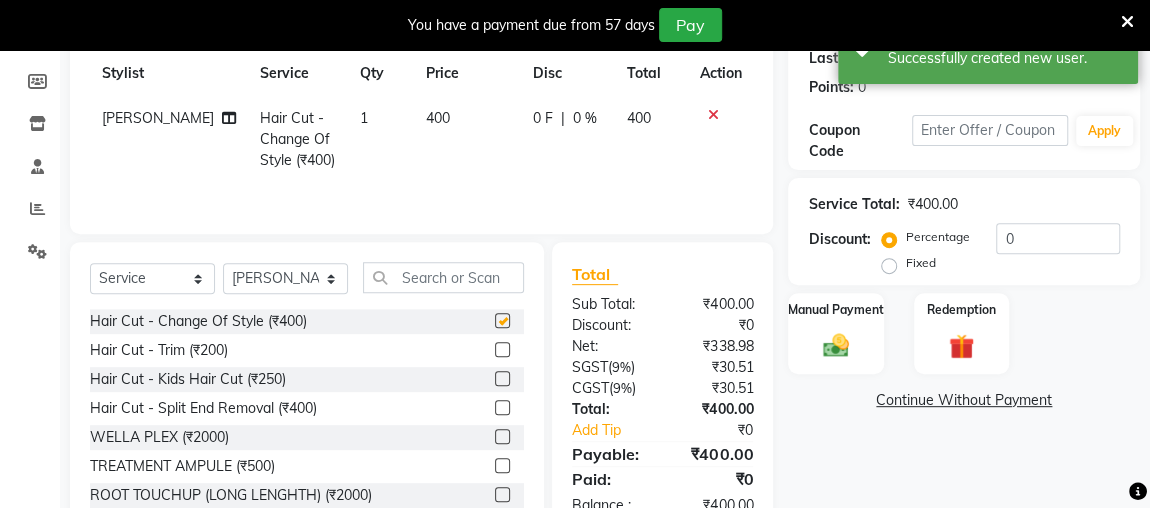 checkbox on "false" 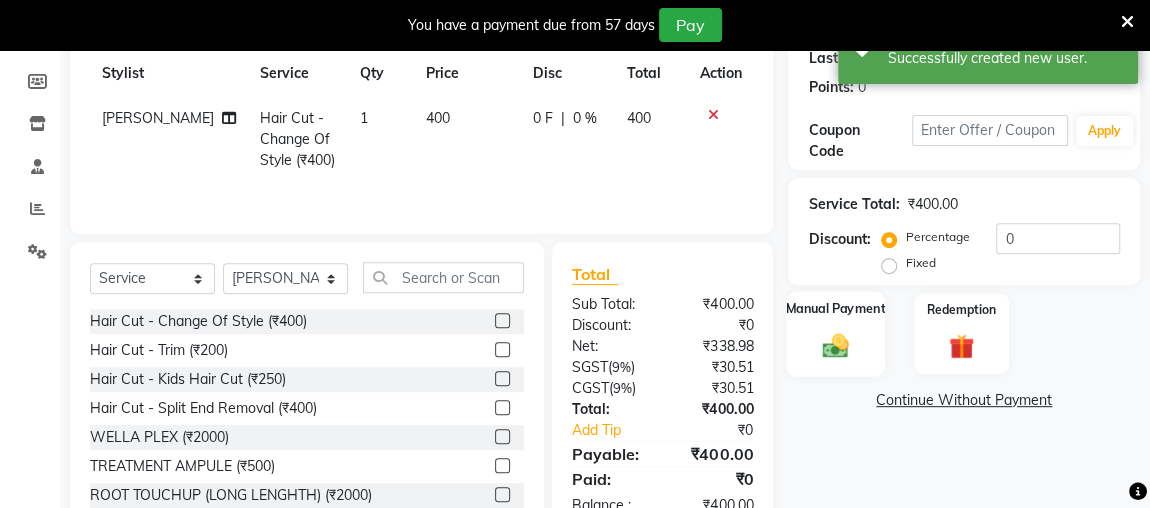 click 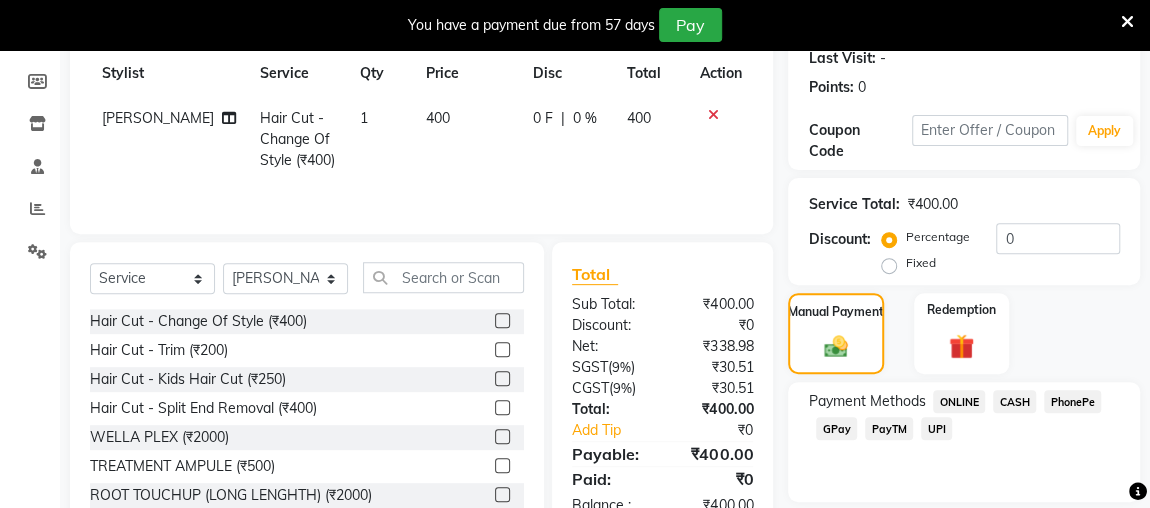 click on "ONLINE" 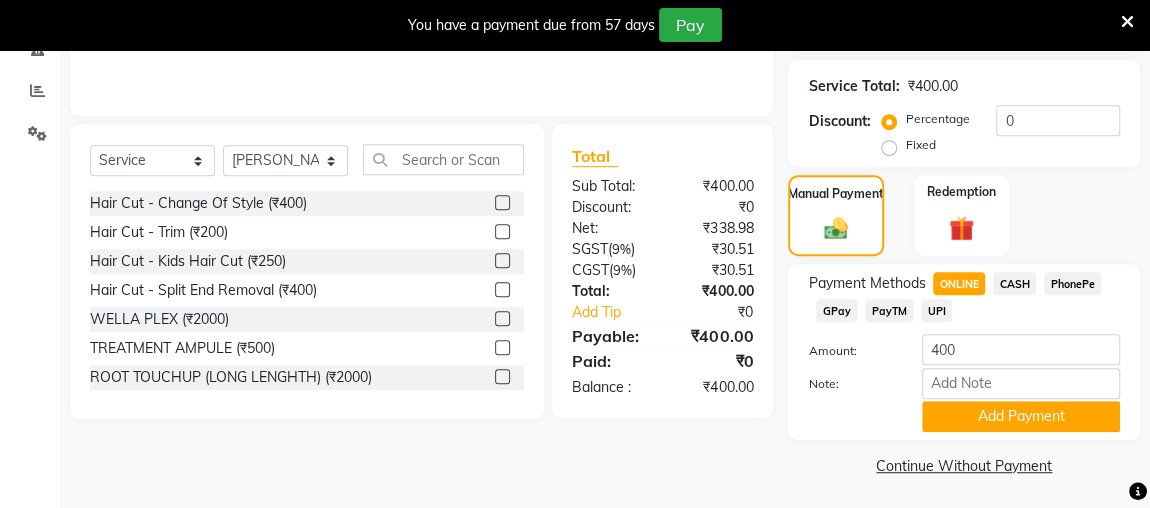 scroll, scrollTop: 0, scrollLeft: 0, axis: both 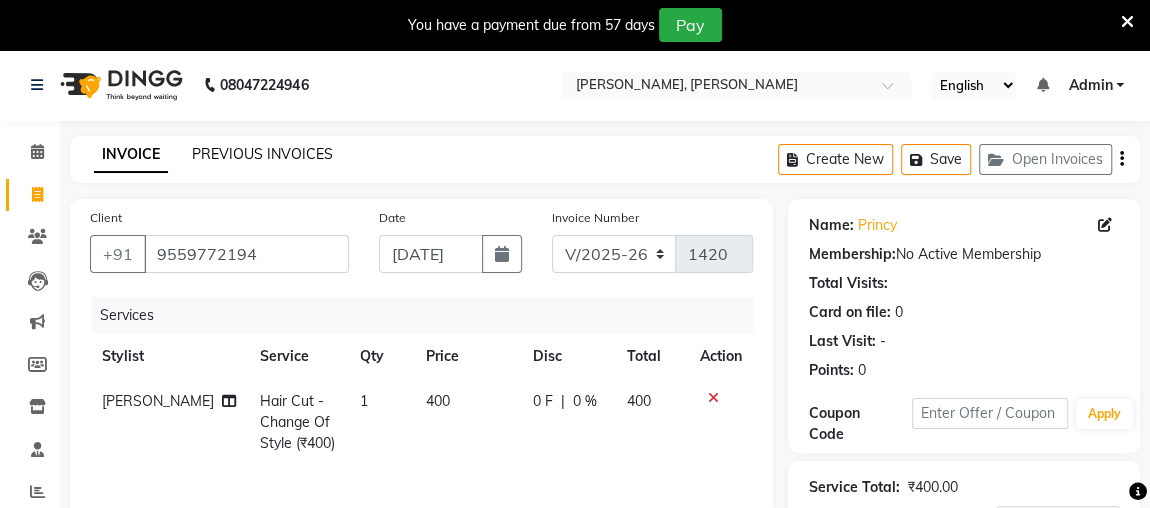 click on "PREVIOUS INVOICES" 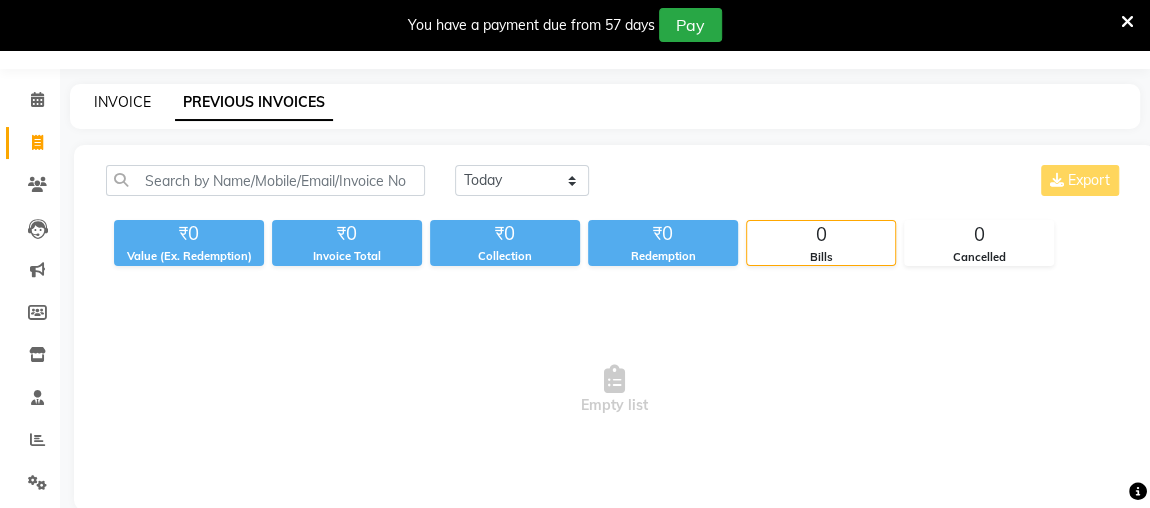 click on "INVOICE" 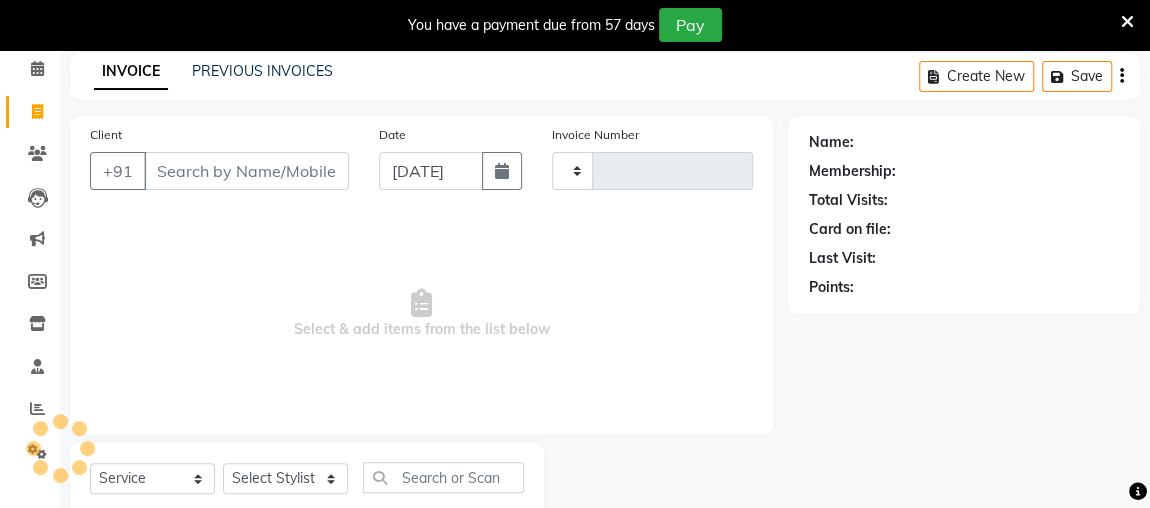 type on "1420" 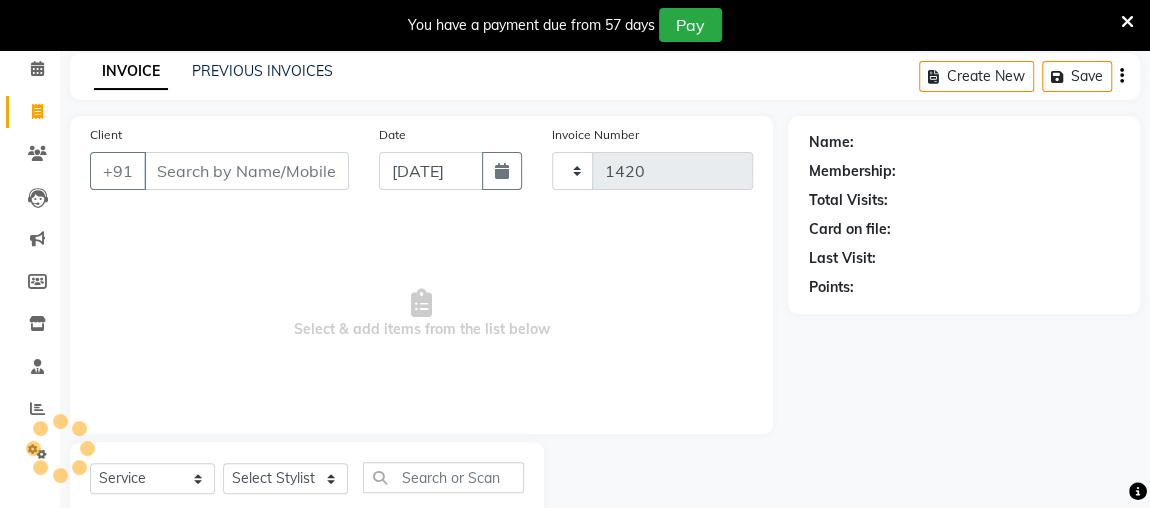 select on "4362" 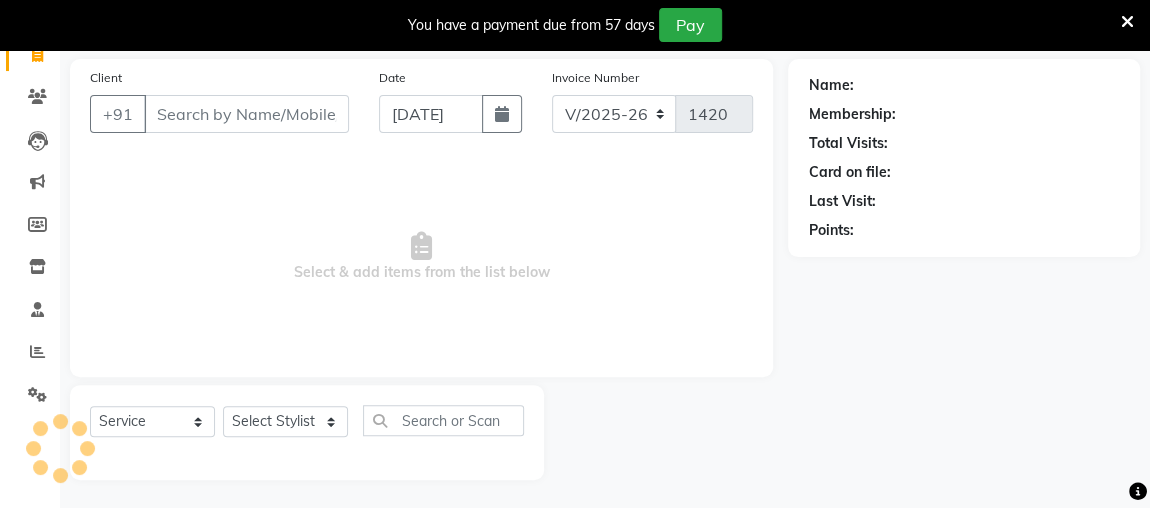 scroll, scrollTop: 0, scrollLeft: 0, axis: both 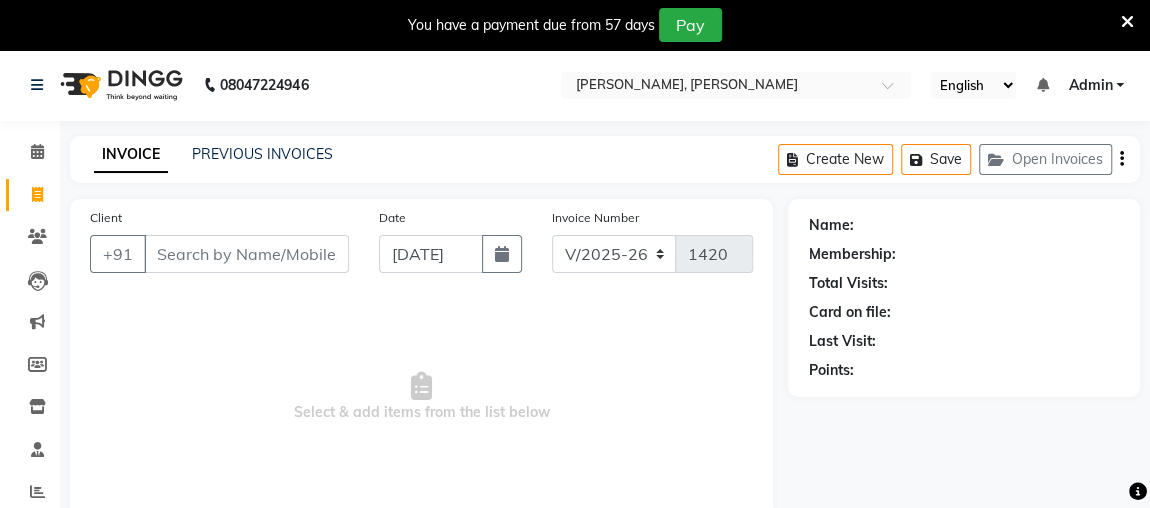click on "Select & add items from the list below" at bounding box center [421, 397] 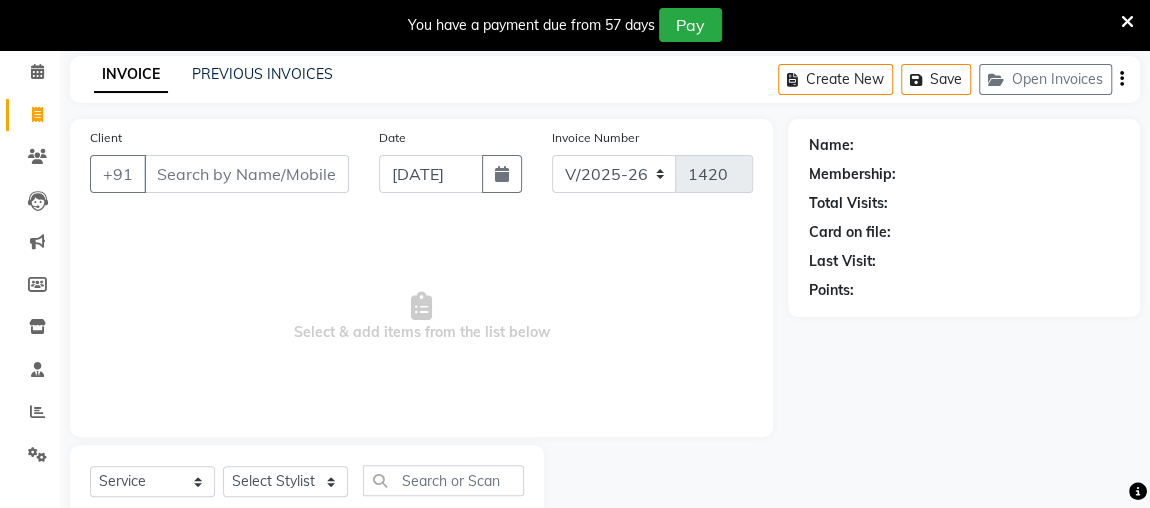 scroll, scrollTop: 140, scrollLeft: 0, axis: vertical 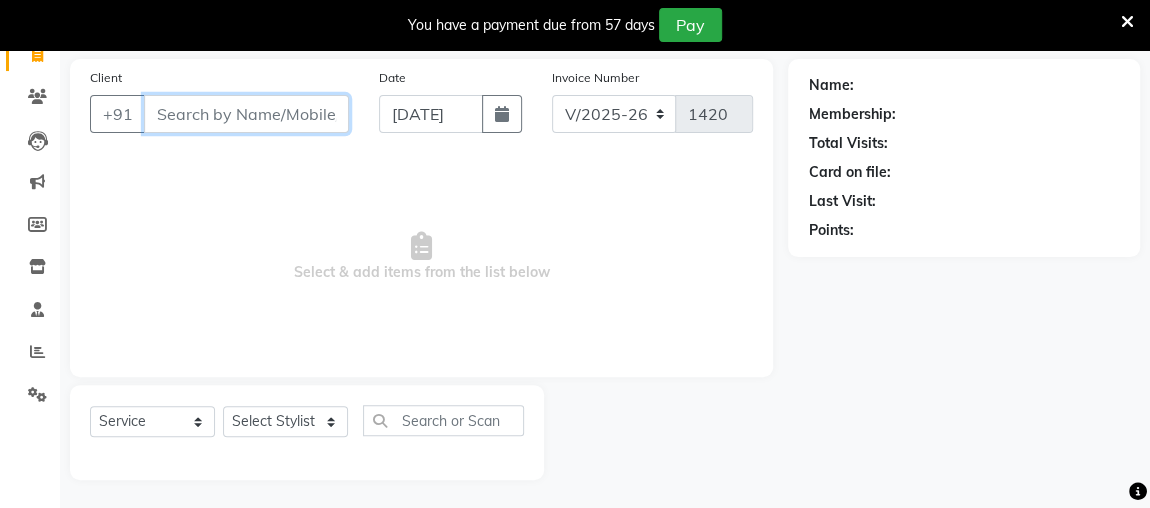 click on "Client" at bounding box center [246, 114] 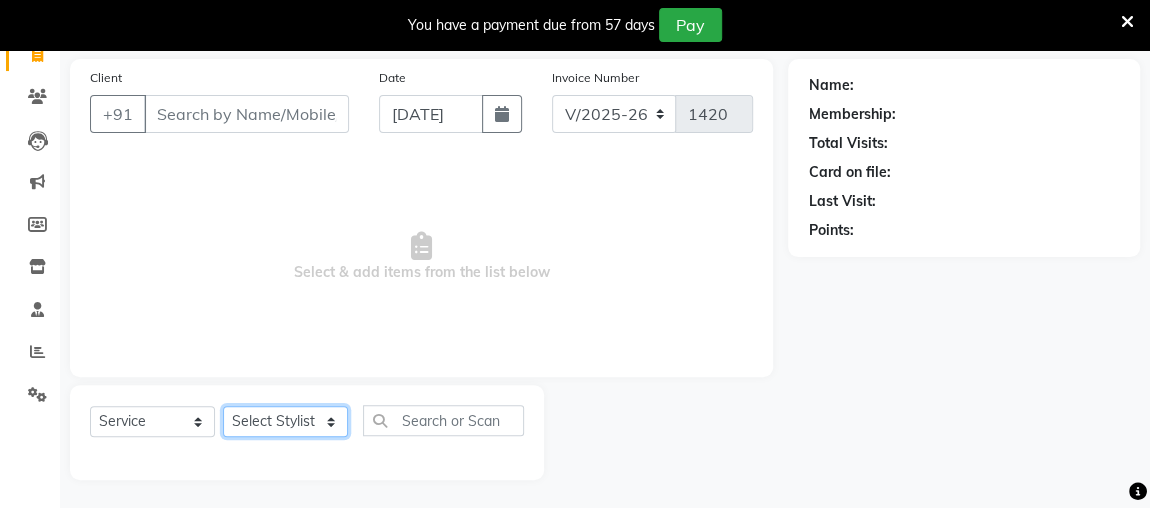 click on "Select Stylist [PERSON_NAME] anjali [PERSON_NAME] [PERSON_NAME] [PERSON_NAME] [PERSON_NAME] MAKEUPS AND PREBRIDAL [PERSON_NAME]  [PERSON_NAME] [PERSON_NAME]  [PERSON_NAME] [PERSON_NAME] [PERSON_NAME] cant TBASSUM [PERSON_NAME]  VISHAL" 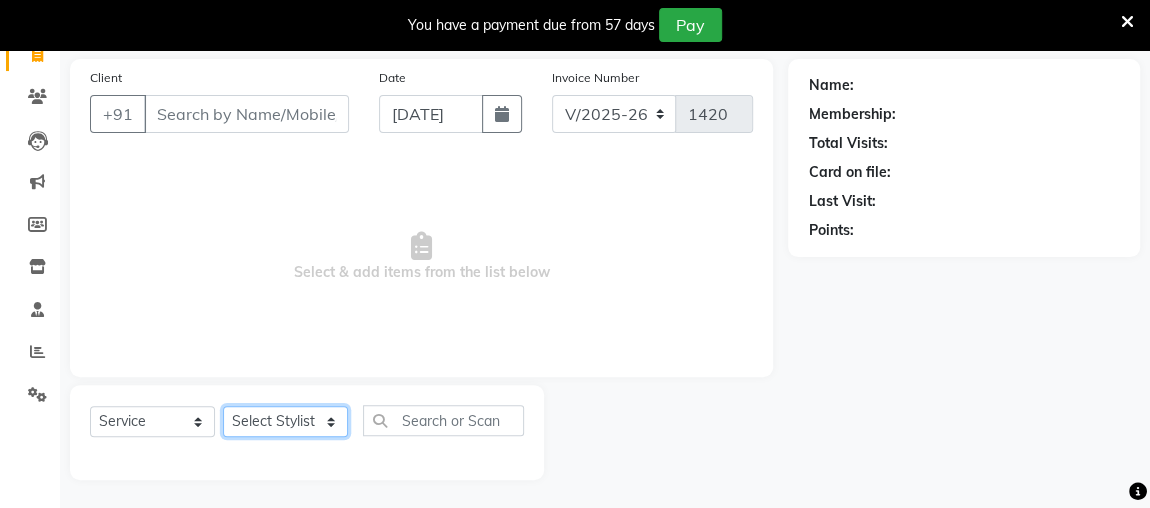 select on "85814" 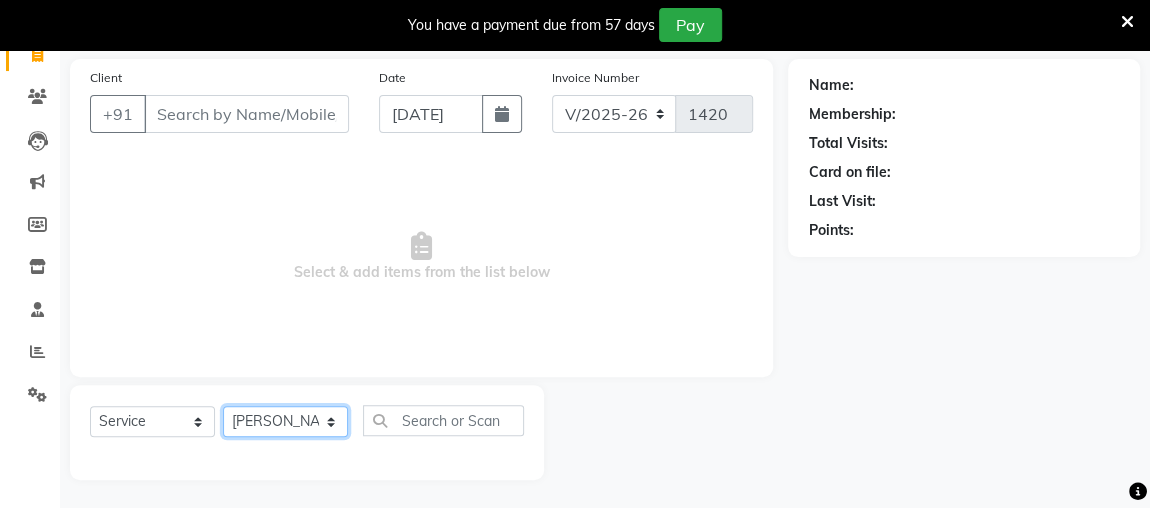 click on "Select Stylist [PERSON_NAME] anjali [PERSON_NAME] [PERSON_NAME] [PERSON_NAME] [PERSON_NAME] MAKEUPS AND PREBRIDAL [PERSON_NAME]  [PERSON_NAME] [PERSON_NAME]  [PERSON_NAME] [PERSON_NAME] [PERSON_NAME] cant TBASSUM [PERSON_NAME]  VISHAL" 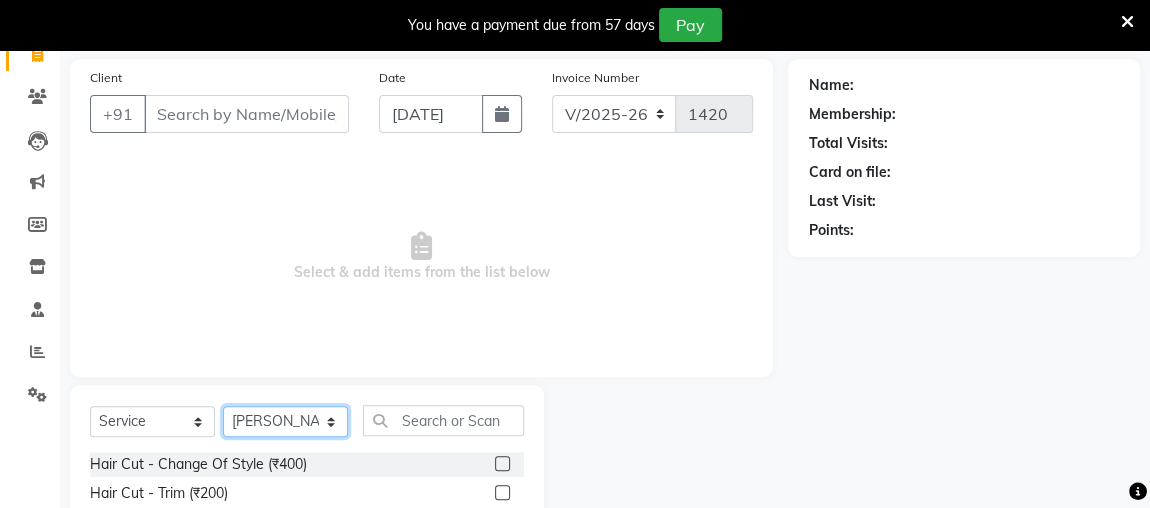 scroll, scrollTop: 295, scrollLeft: 0, axis: vertical 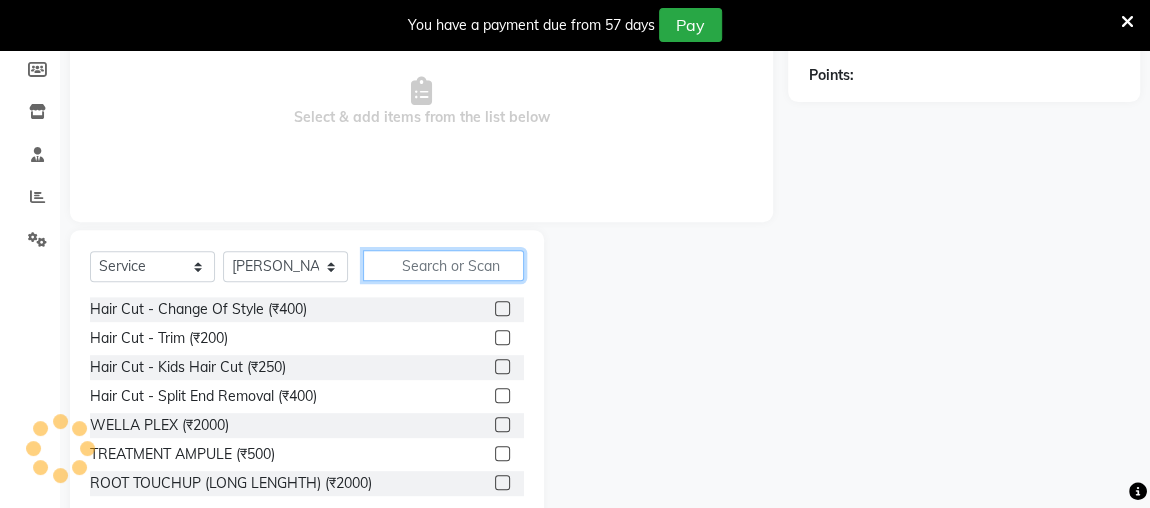 click 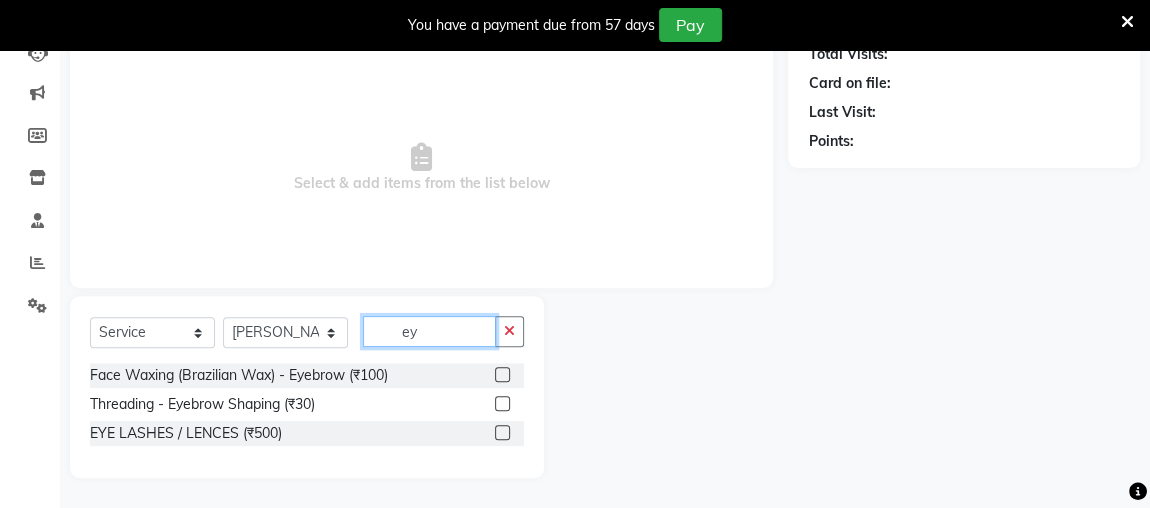 scroll, scrollTop: 227, scrollLeft: 0, axis: vertical 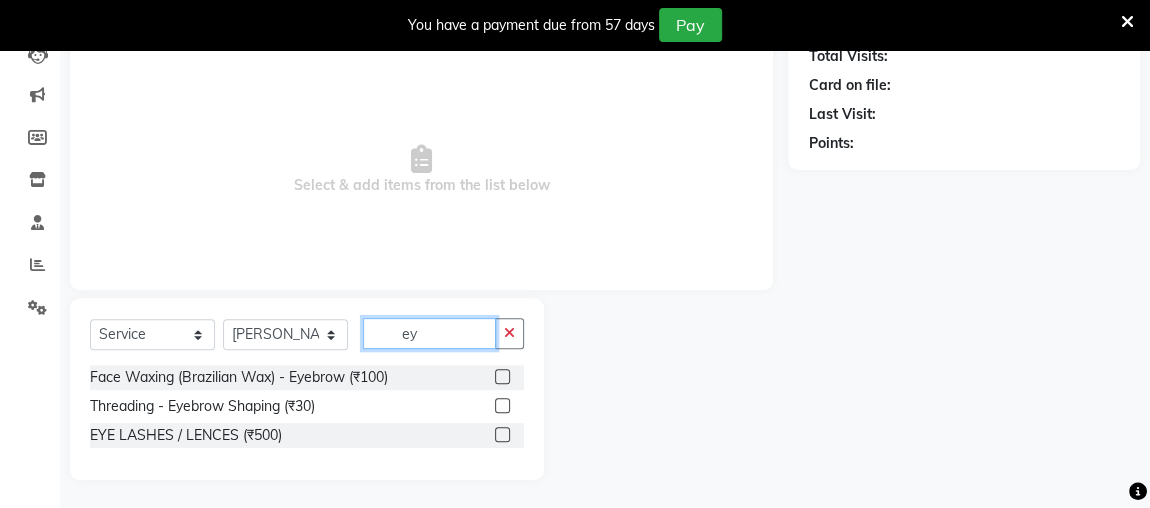 type on "ey" 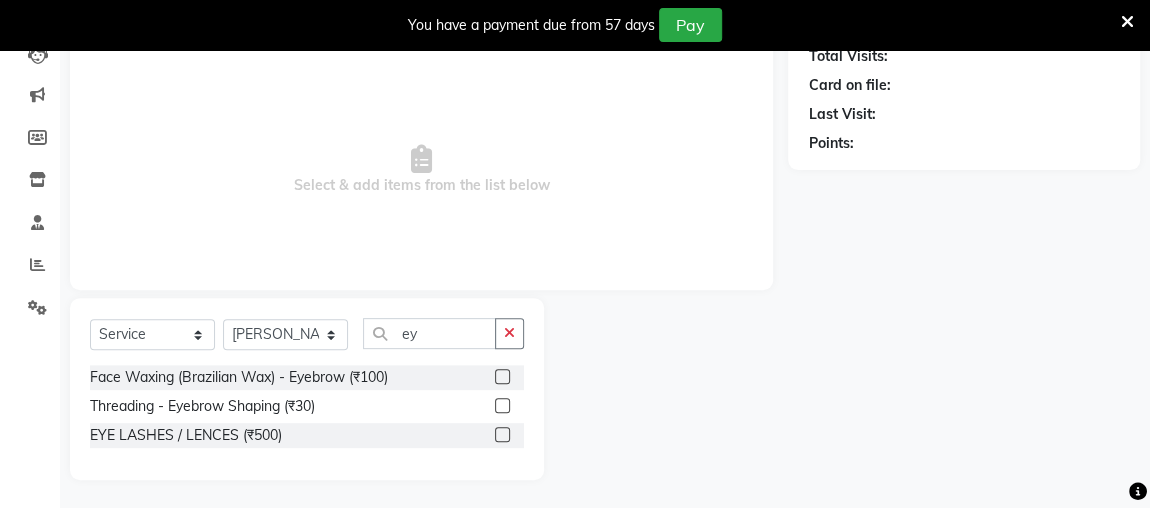 click 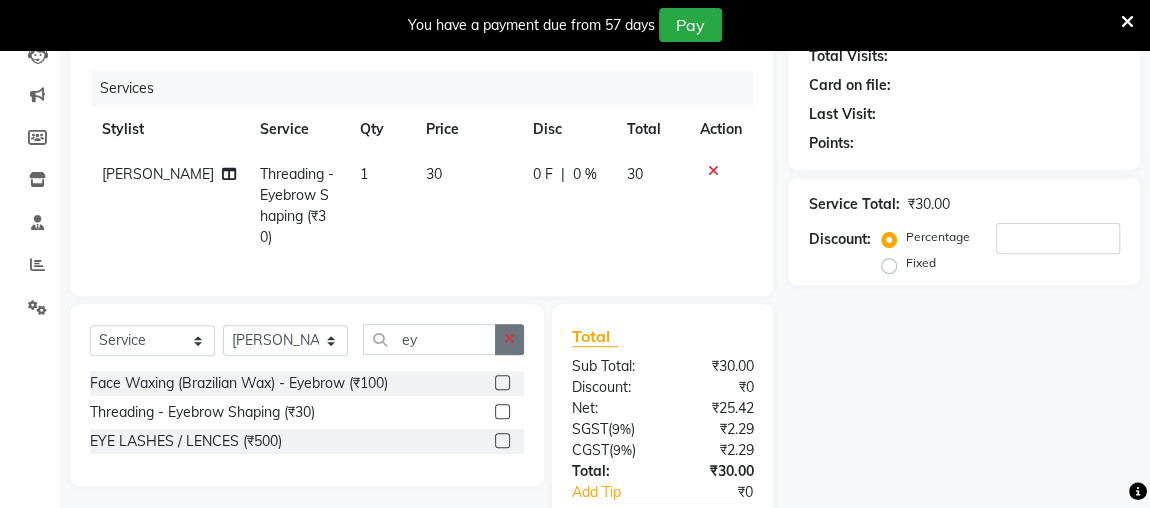 click 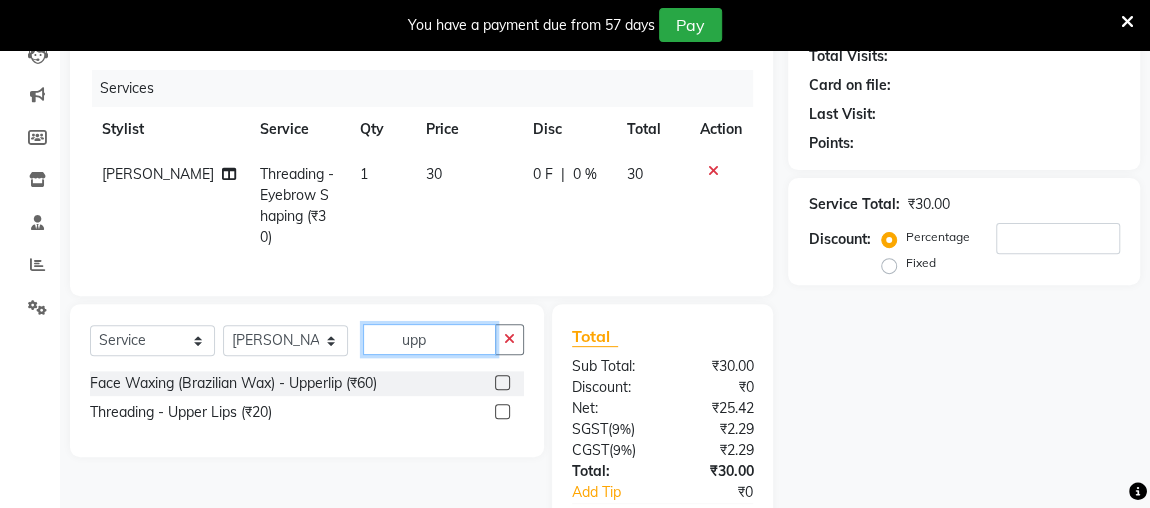 type on "upp" 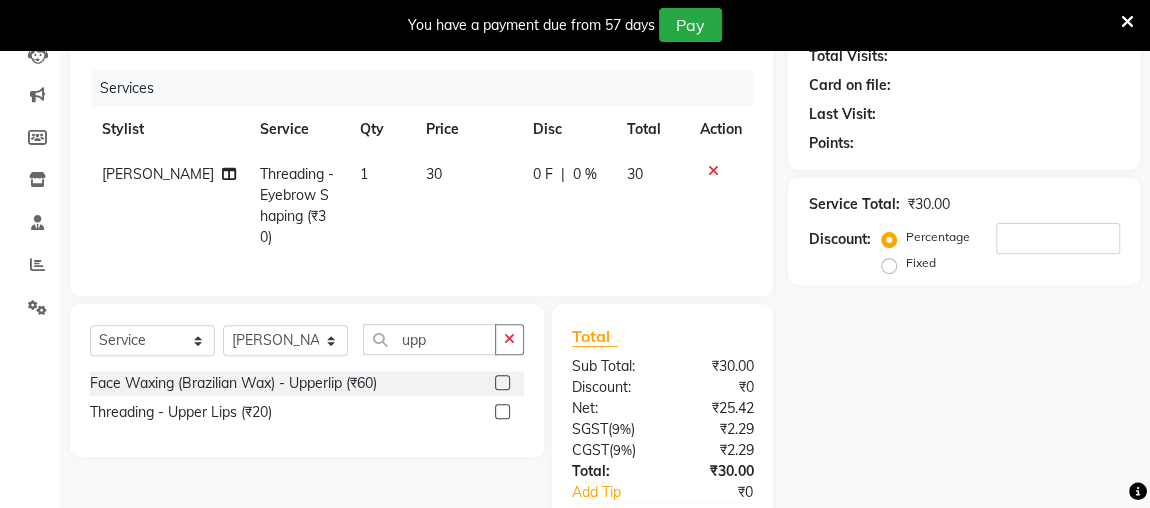 click 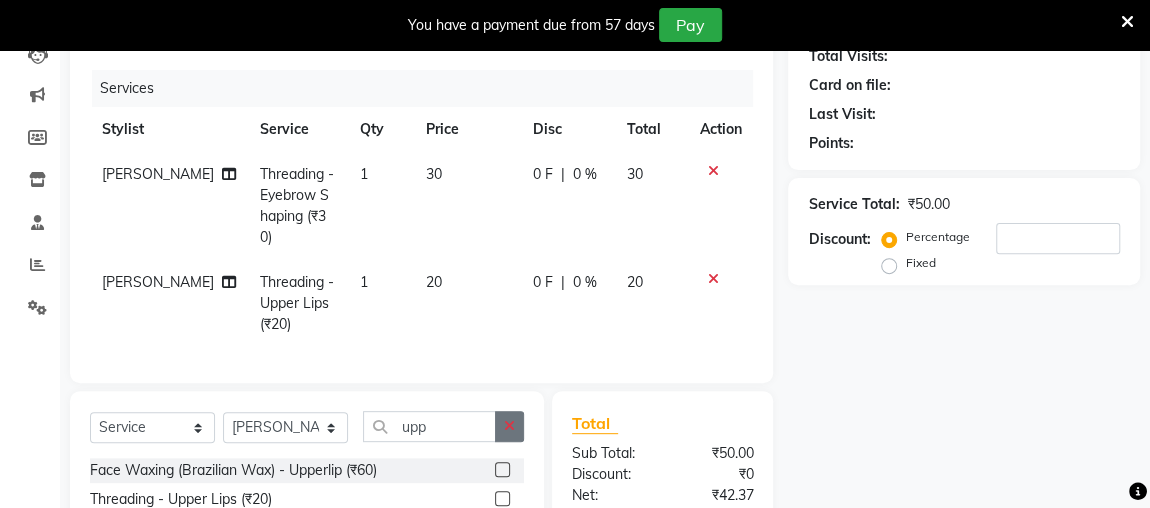click 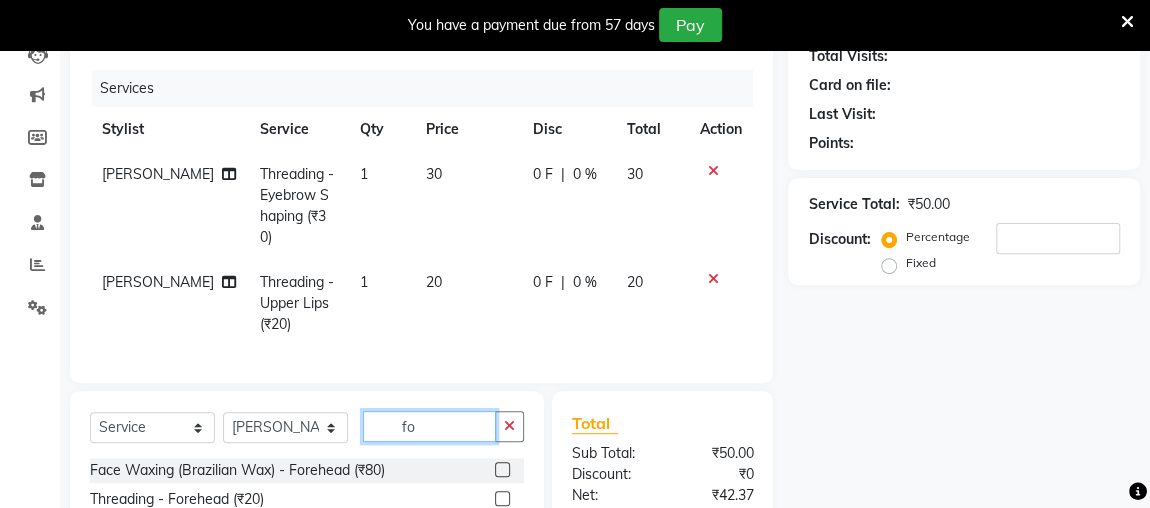 type on "fo" 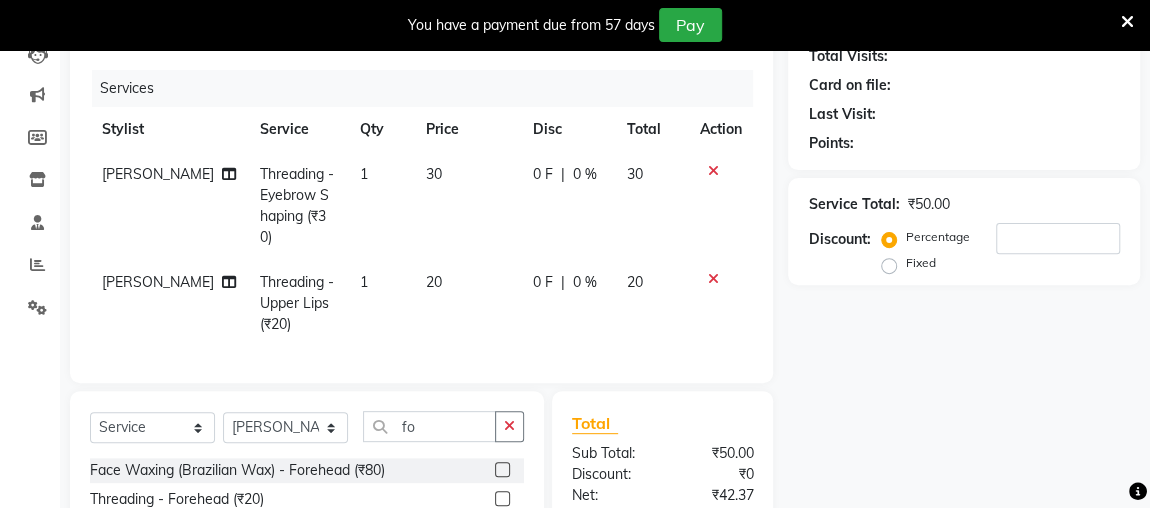 click 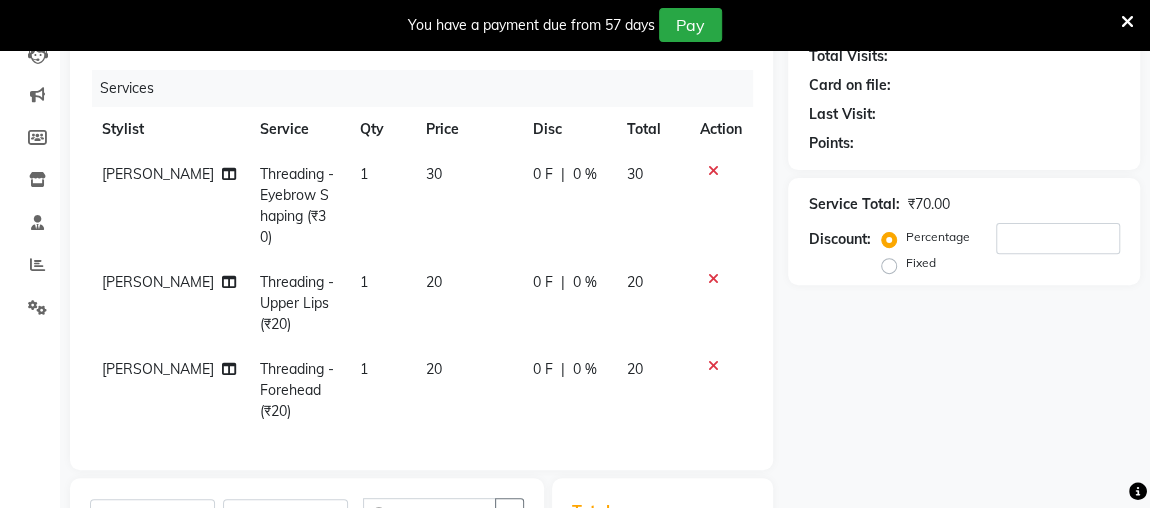 checkbox on "false" 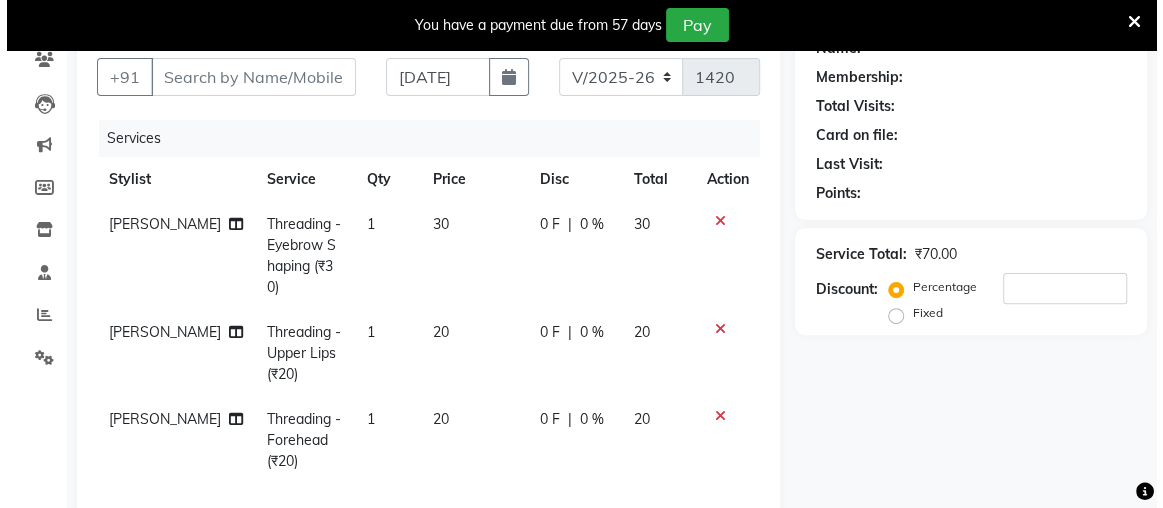 scroll, scrollTop: 147, scrollLeft: 0, axis: vertical 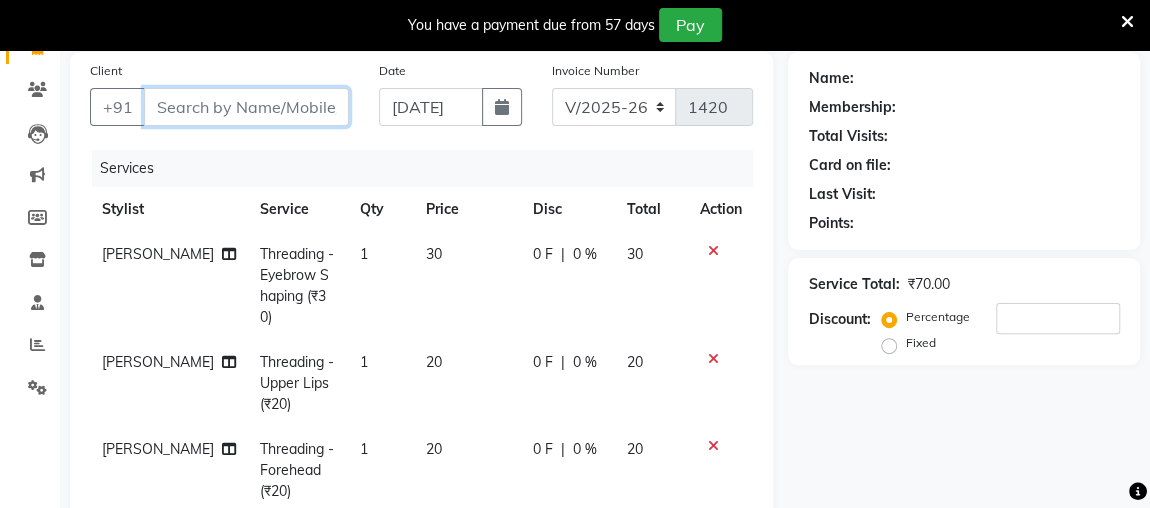 click on "Client" at bounding box center (246, 107) 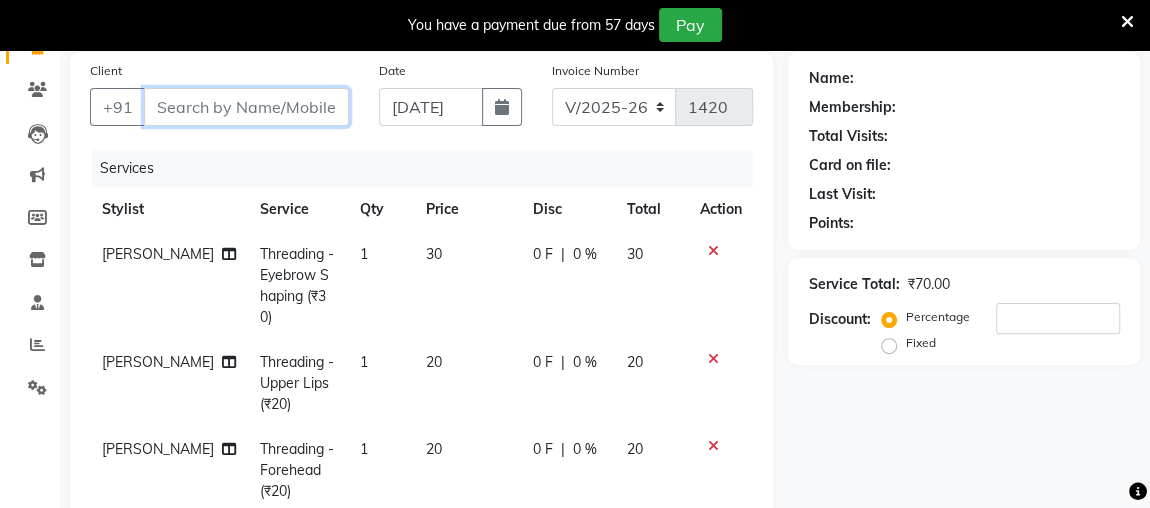 click on "Client" at bounding box center (246, 107) 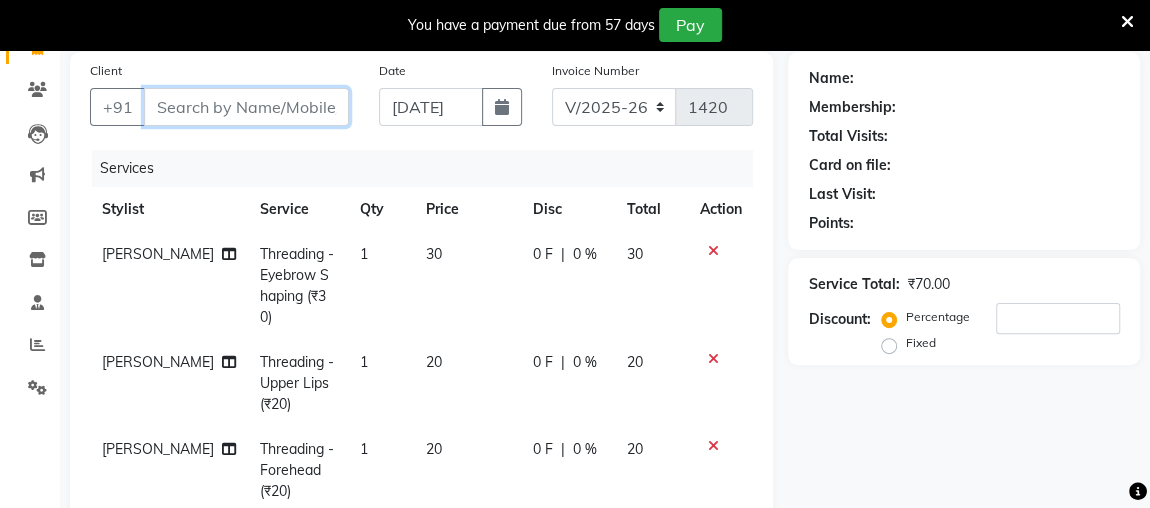 type on "7" 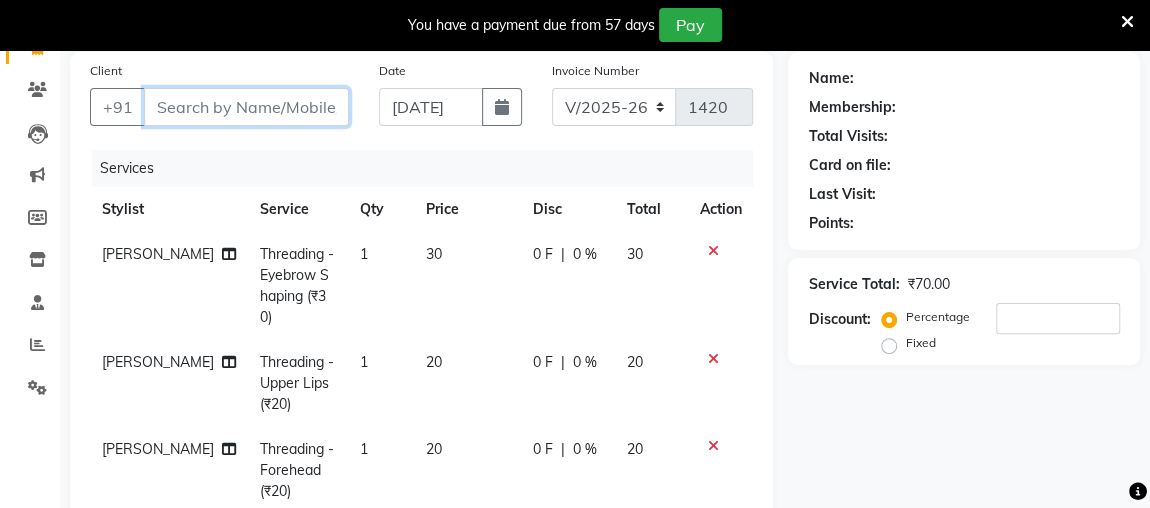 type on "0" 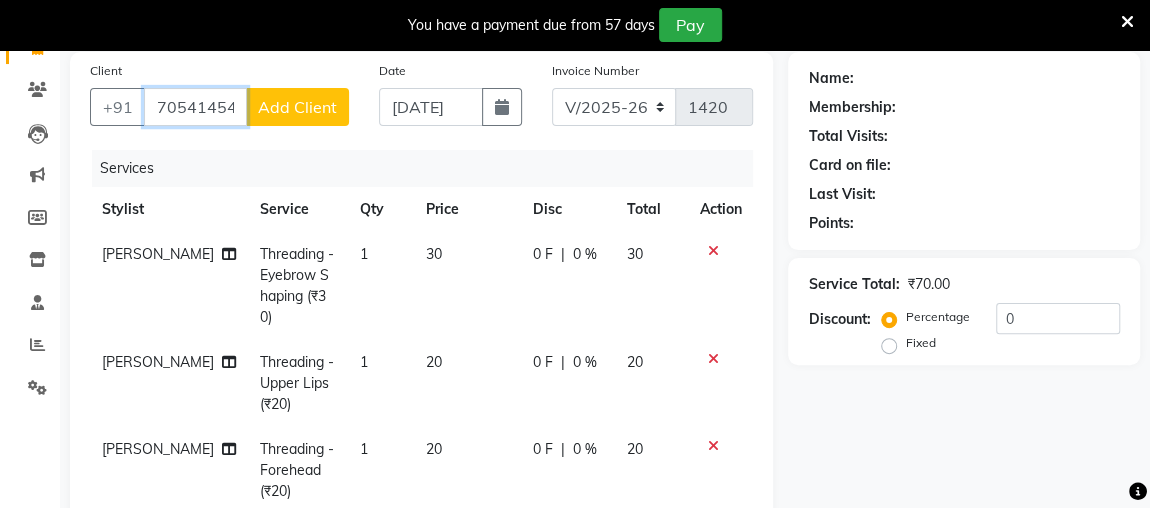 type on "7054145430" 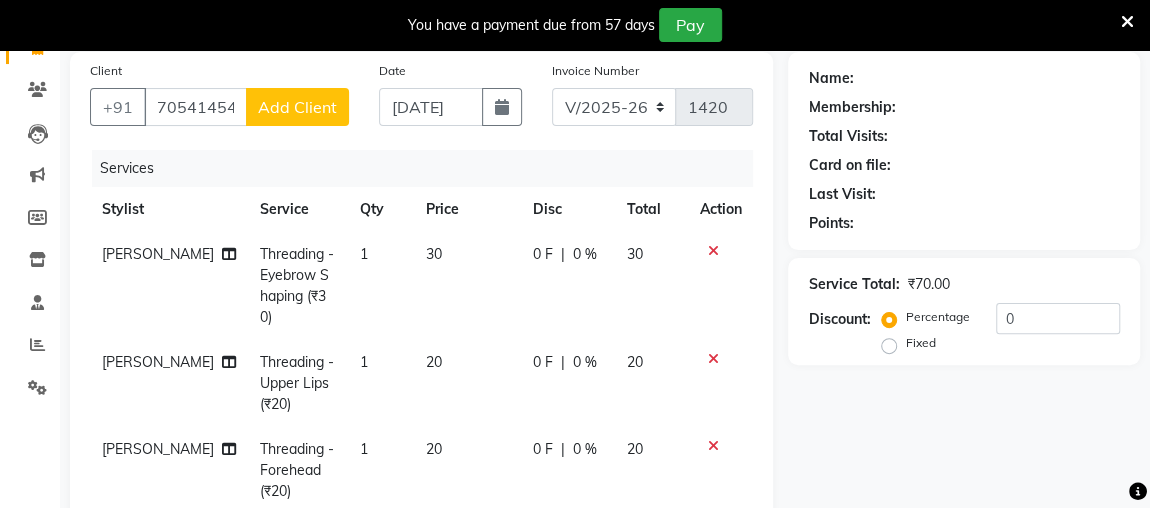 click on "Add Client" 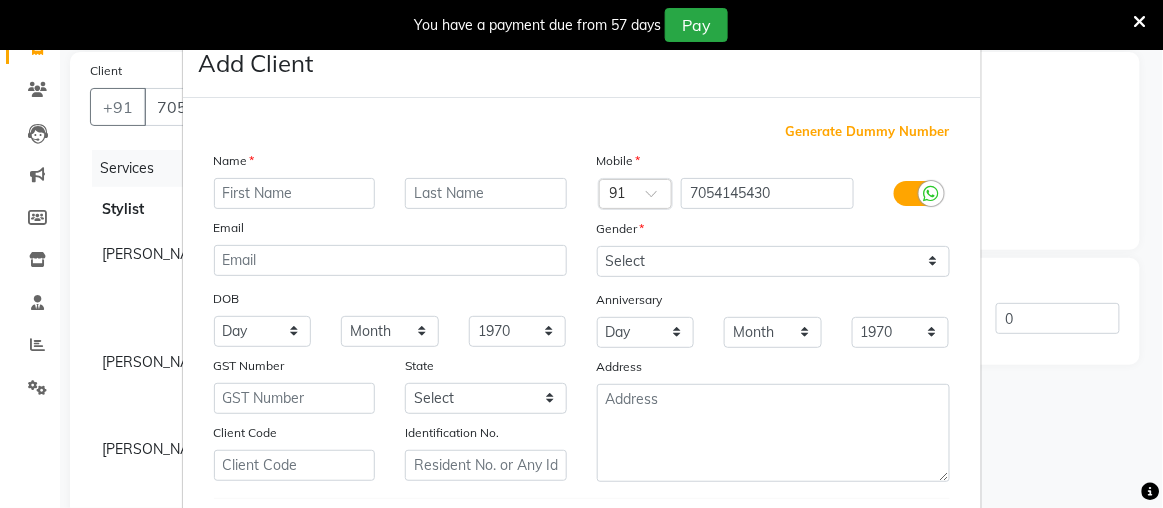click at bounding box center [295, 193] 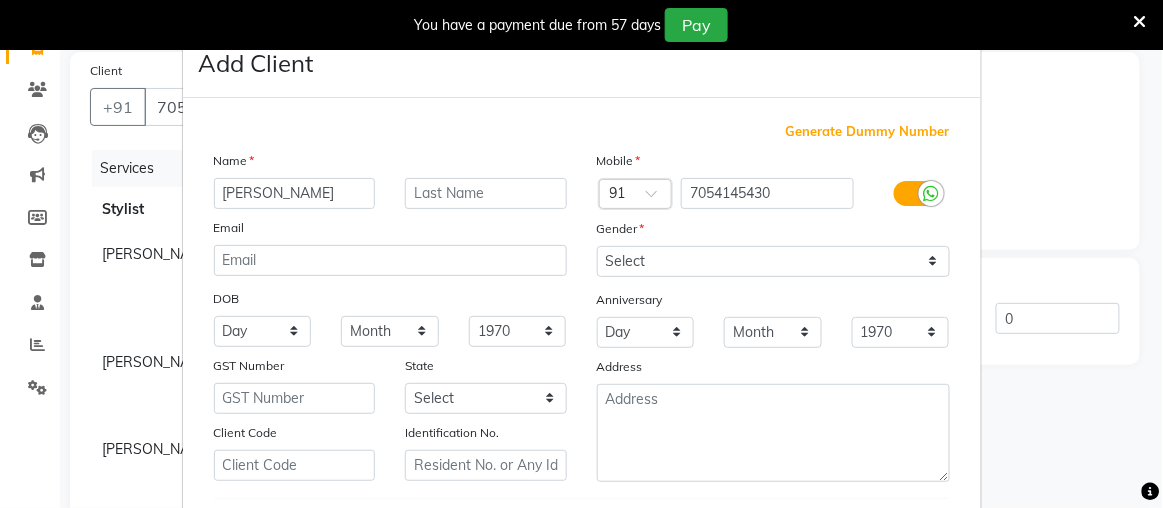 type on "sonam" 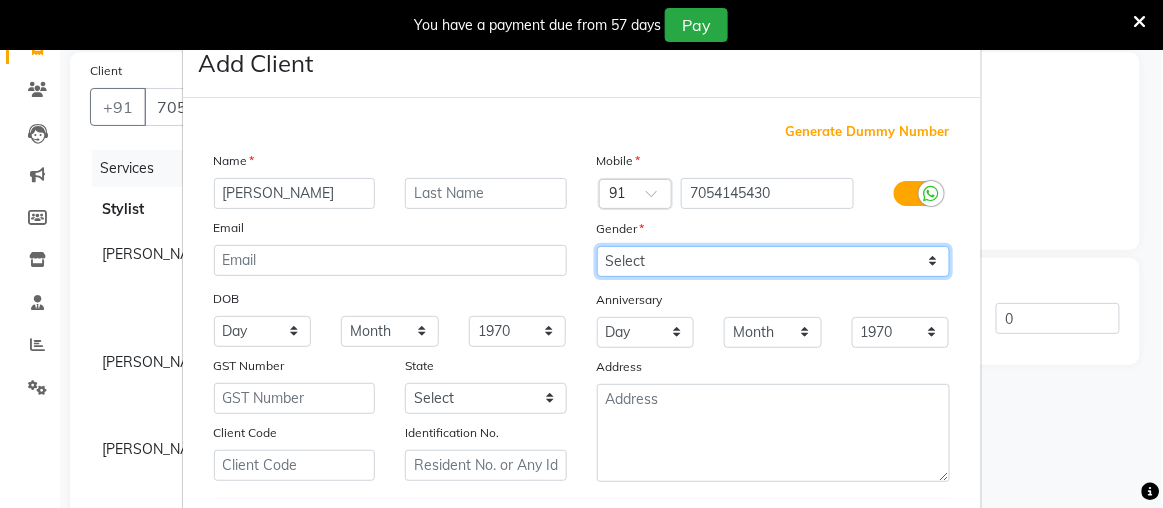 click on "Select Male Female Other Prefer Not To Say" at bounding box center [773, 261] 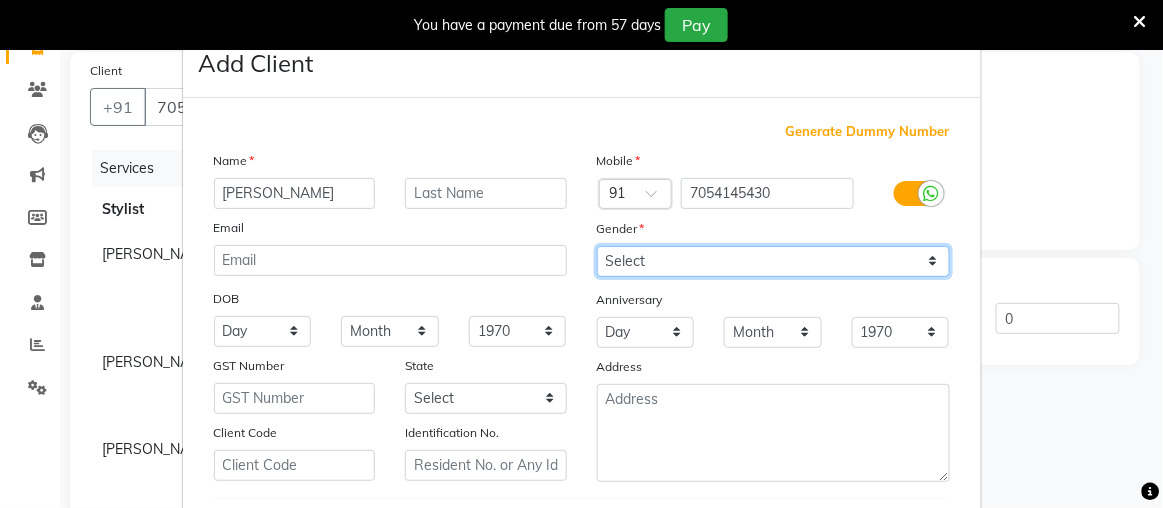 click on "Select Male Female Other Prefer Not To Say" at bounding box center (773, 261) 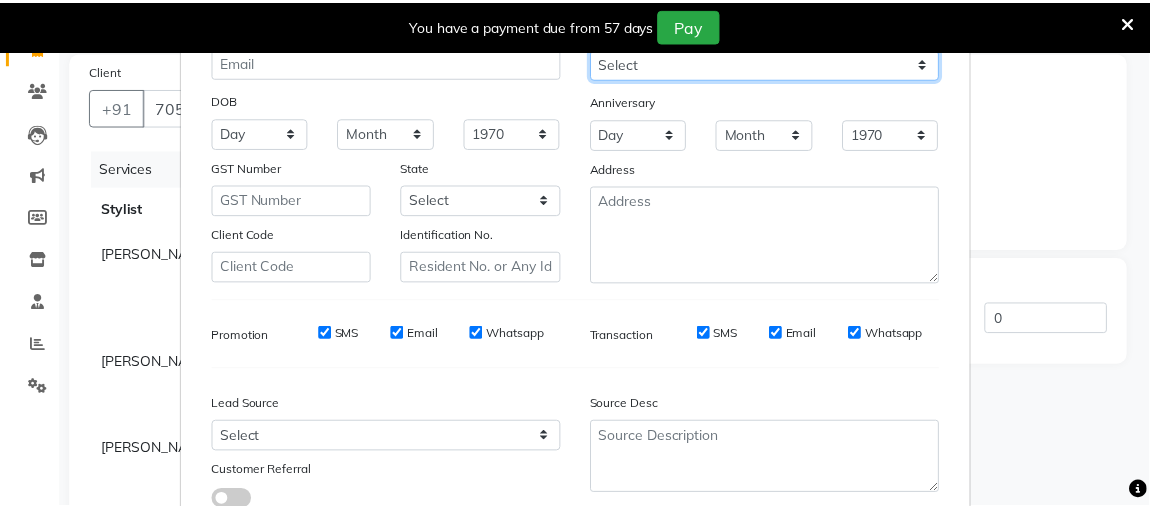 scroll, scrollTop: 334, scrollLeft: 0, axis: vertical 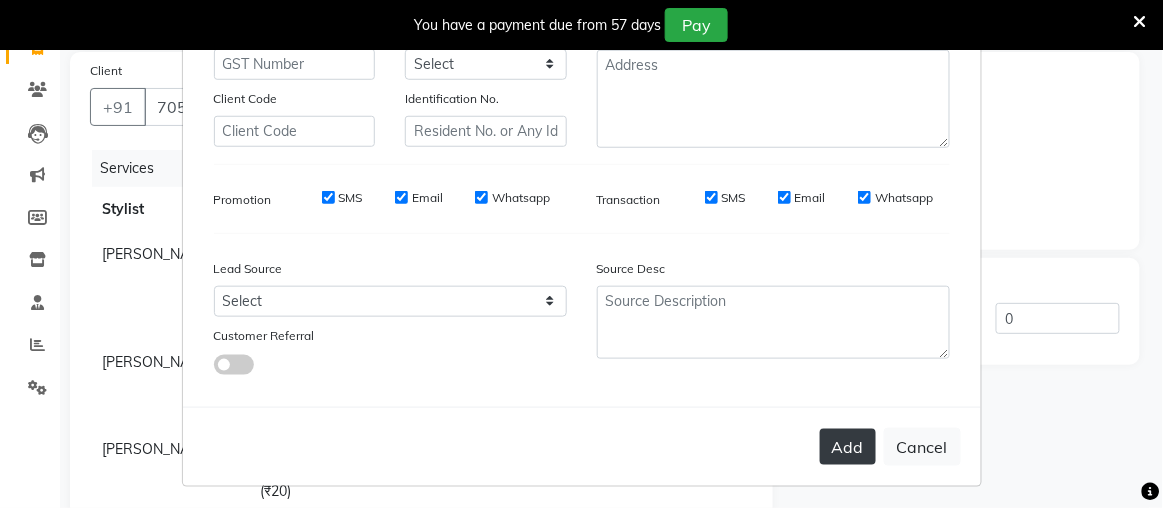 click on "Add" at bounding box center [848, 447] 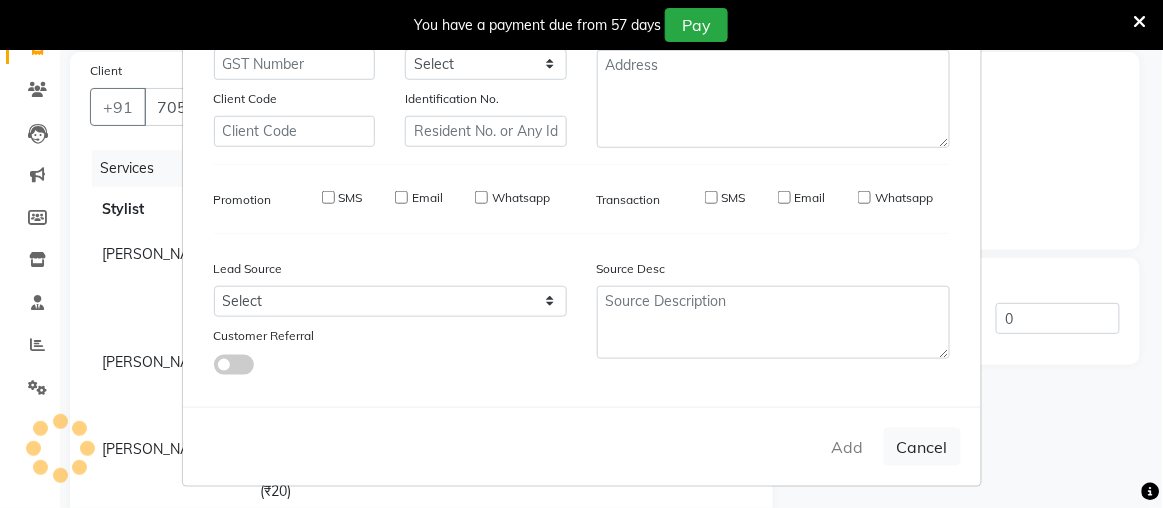 type 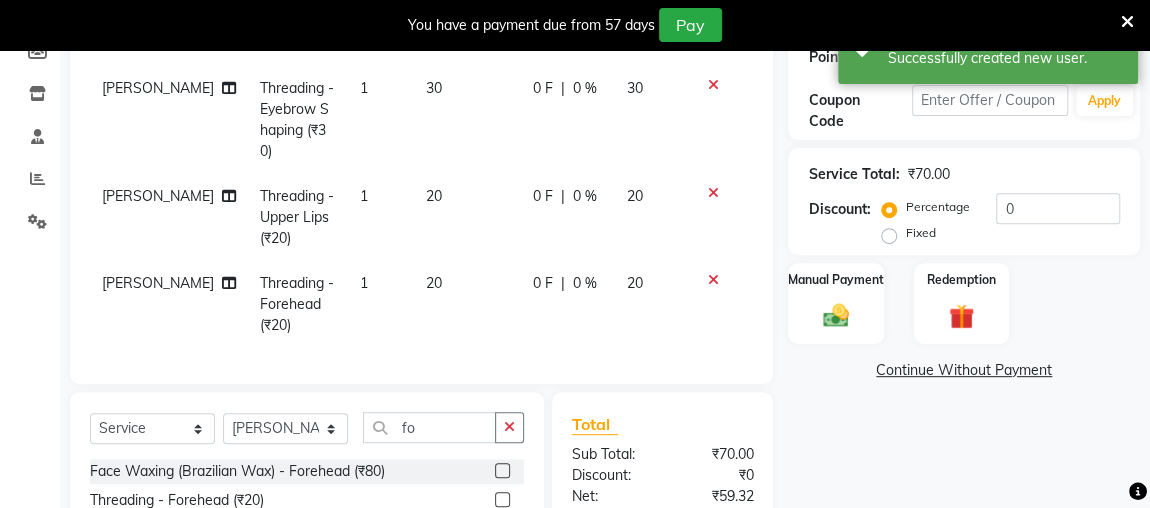 scroll, scrollTop: 511, scrollLeft: 0, axis: vertical 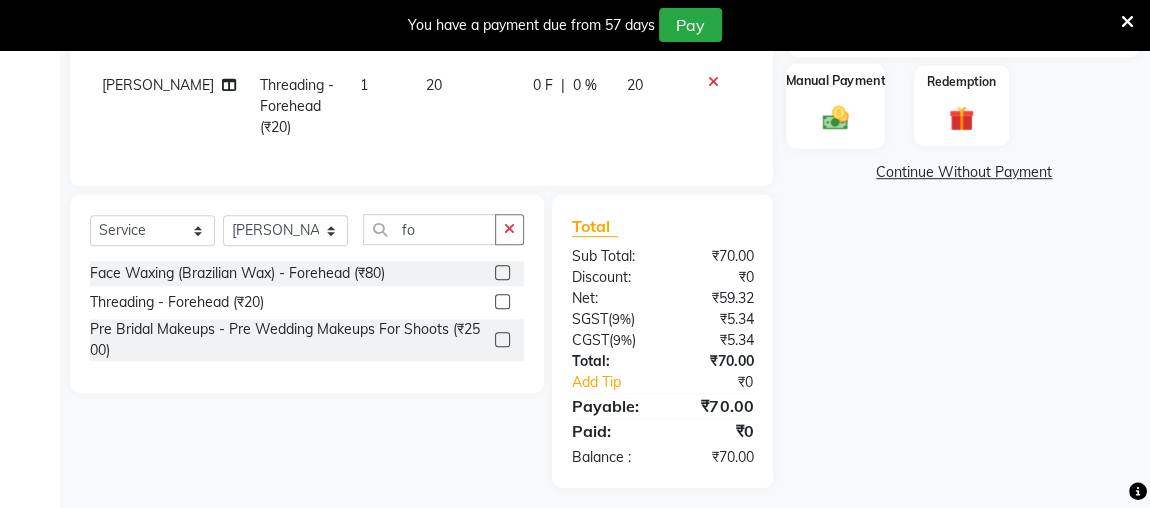 click 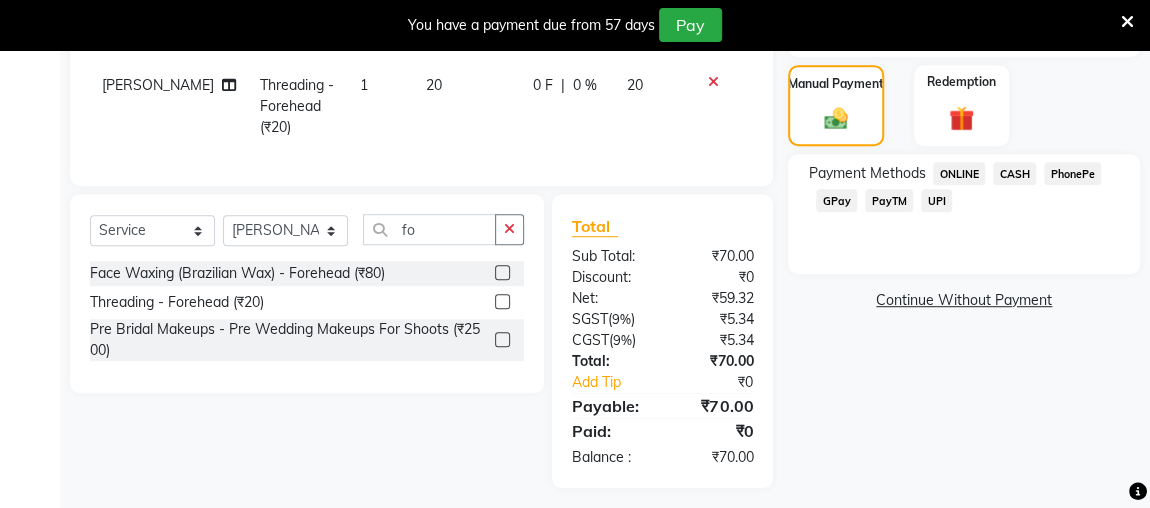 click on "ONLINE" 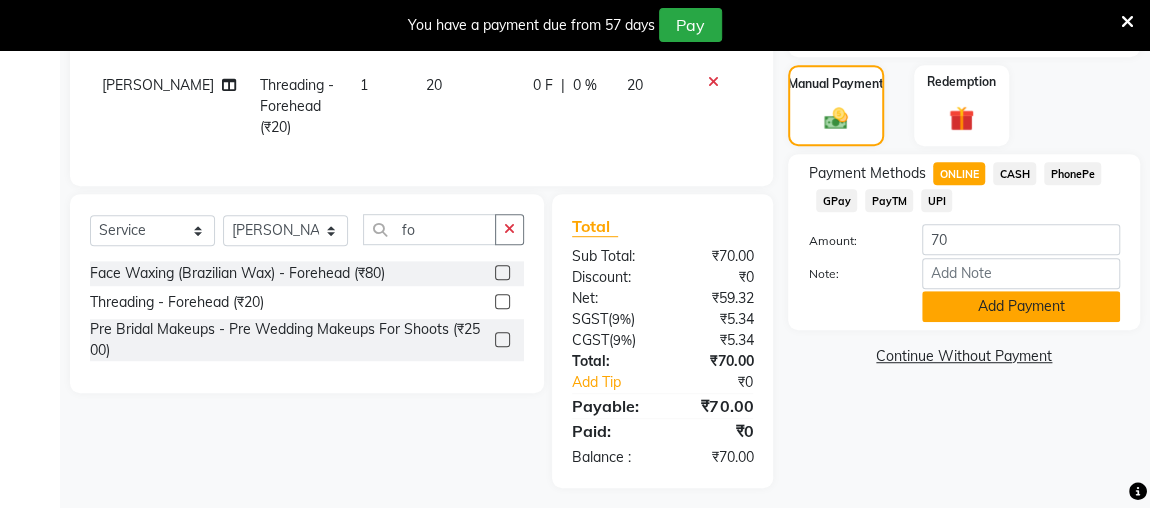 click on "Add Payment" 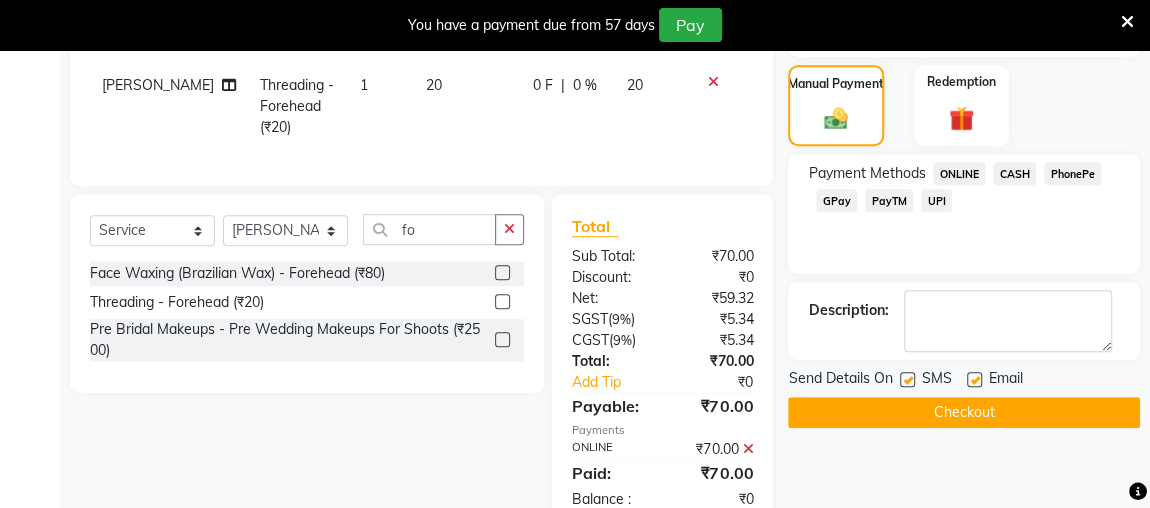 scroll, scrollTop: 553, scrollLeft: 0, axis: vertical 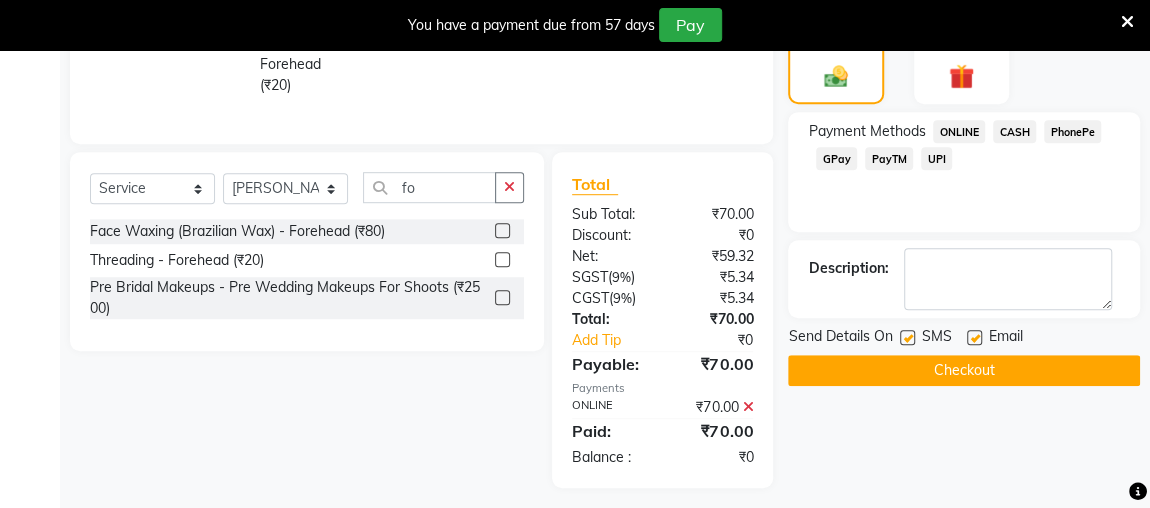 click on "Checkout" 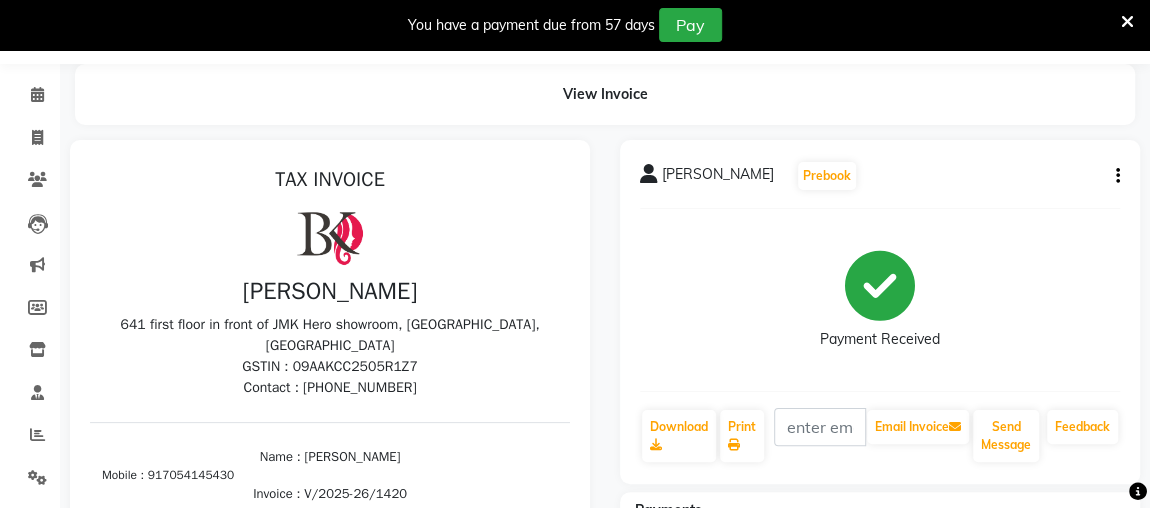 scroll, scrollTop: 0, scrollLeft: 0, axis: both 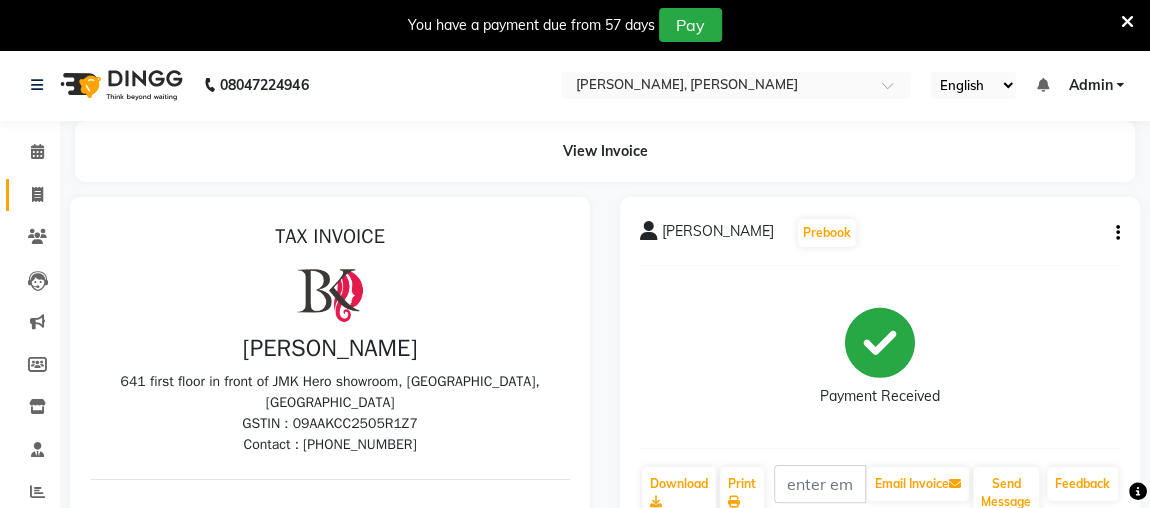click 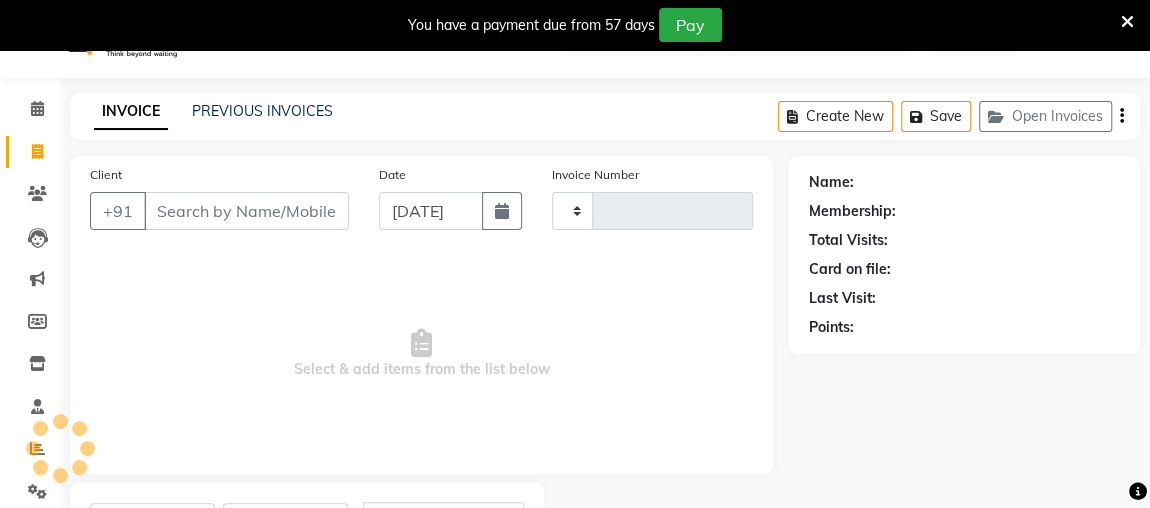 scroll, scrollTop: 140, scrollLeft: 0, axis: vertical 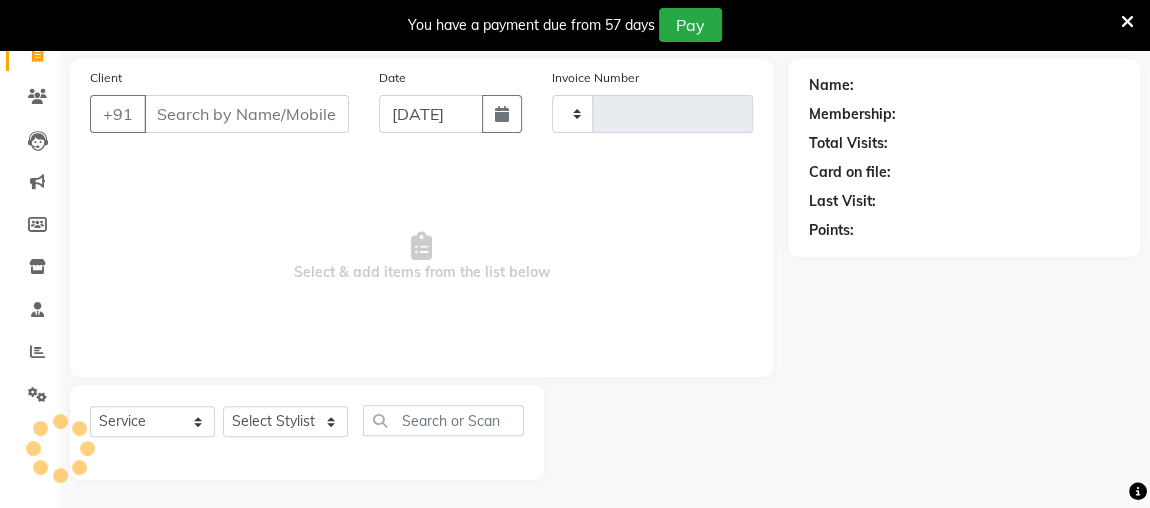 type on "1421" 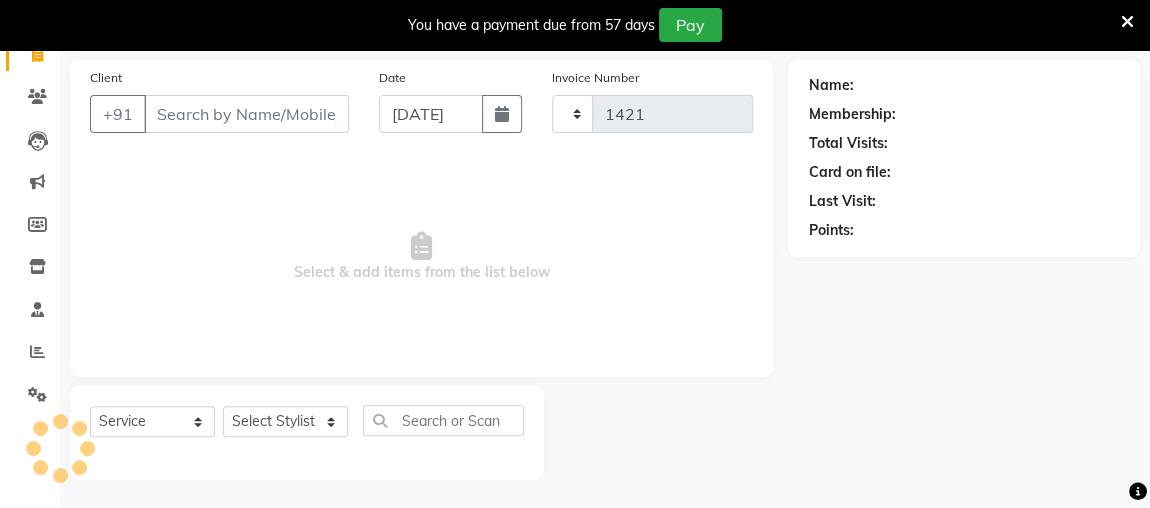 select on "4362" 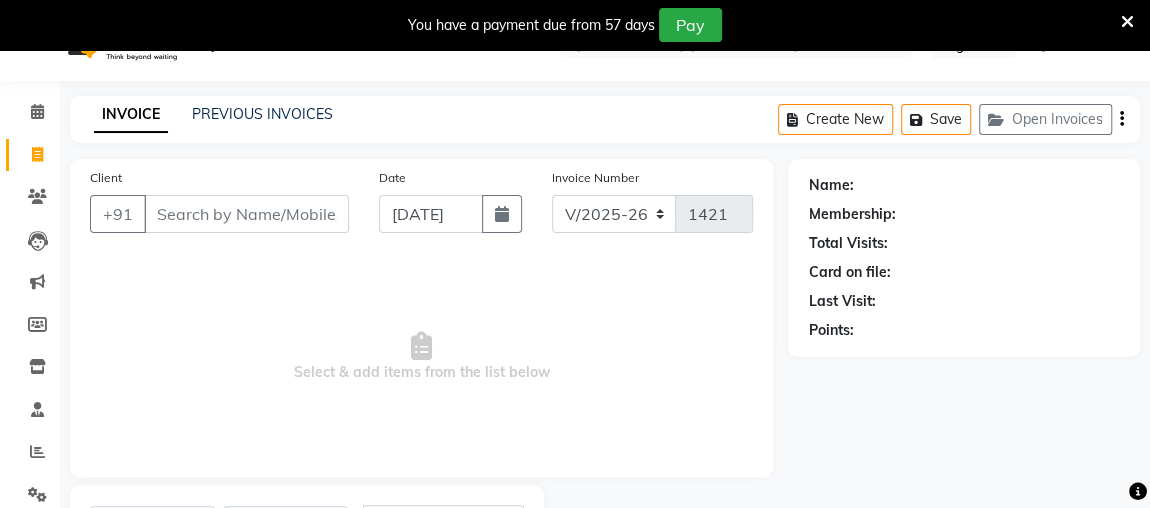 scroll, scrollTop: 0, scrollLeft: 0, axis: both 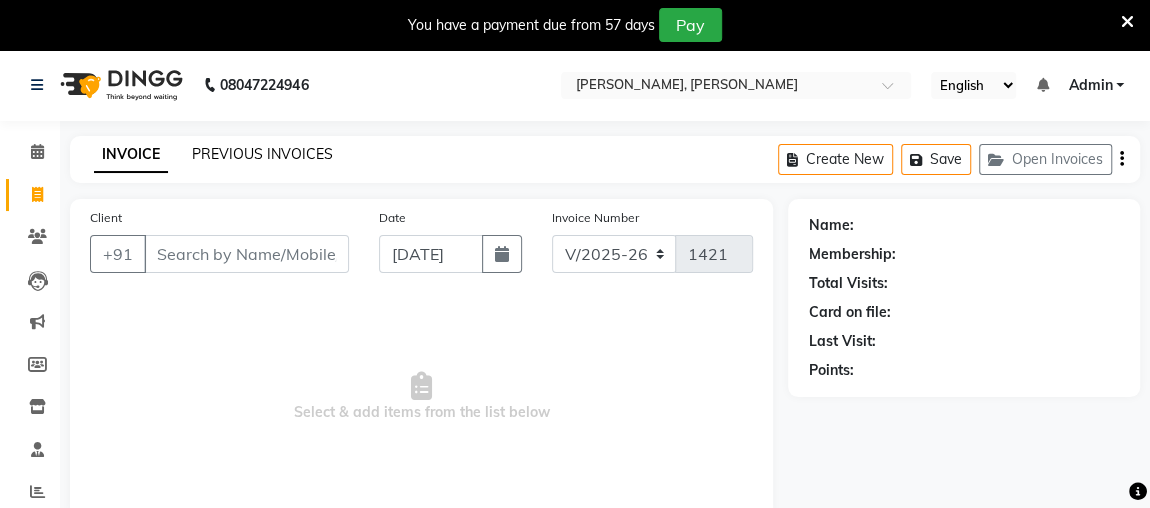 click on "PREVIOUS INVOICES" 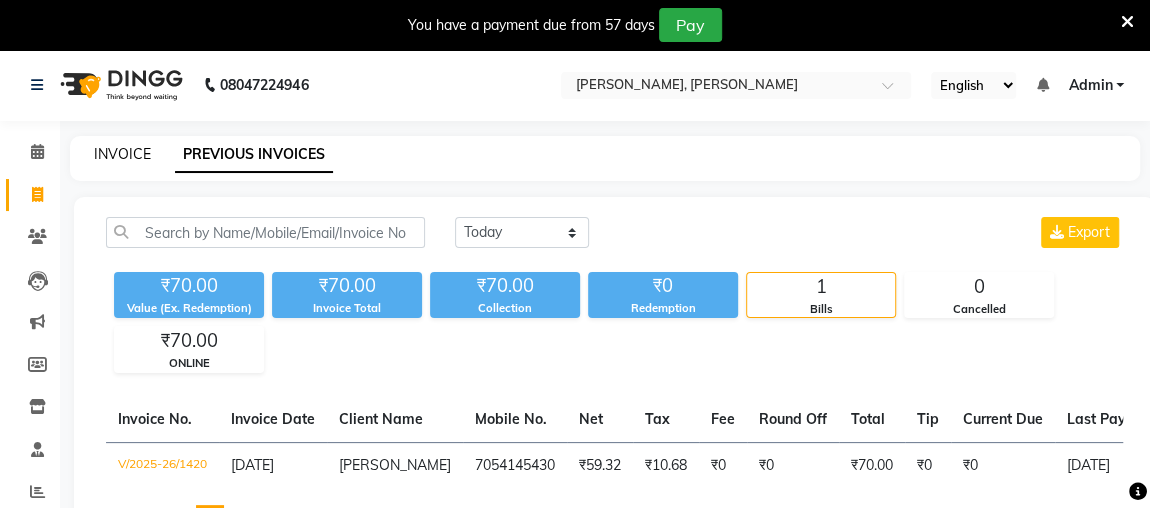 click on "INVOICE" 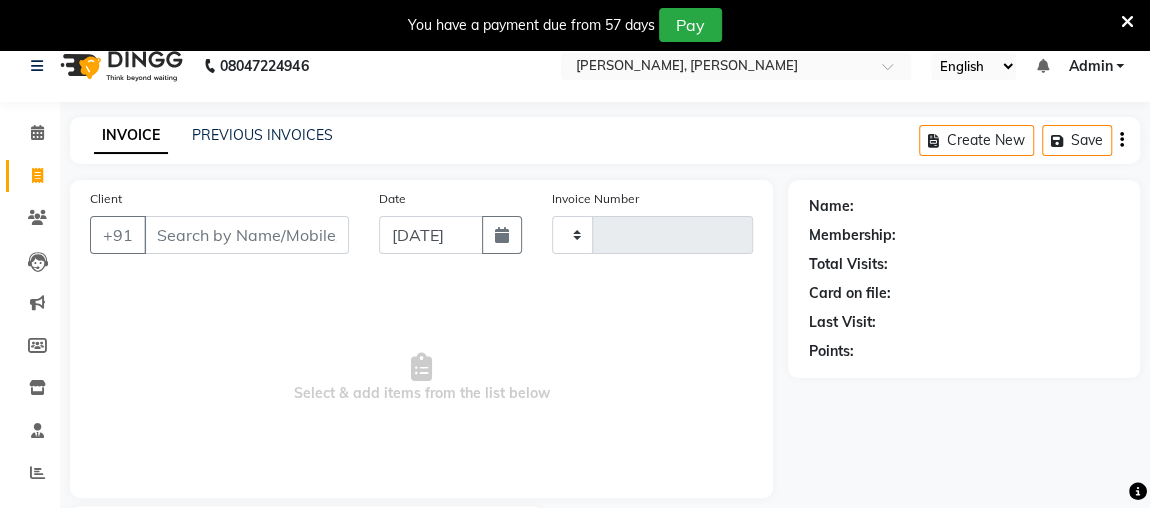 type on "1421" 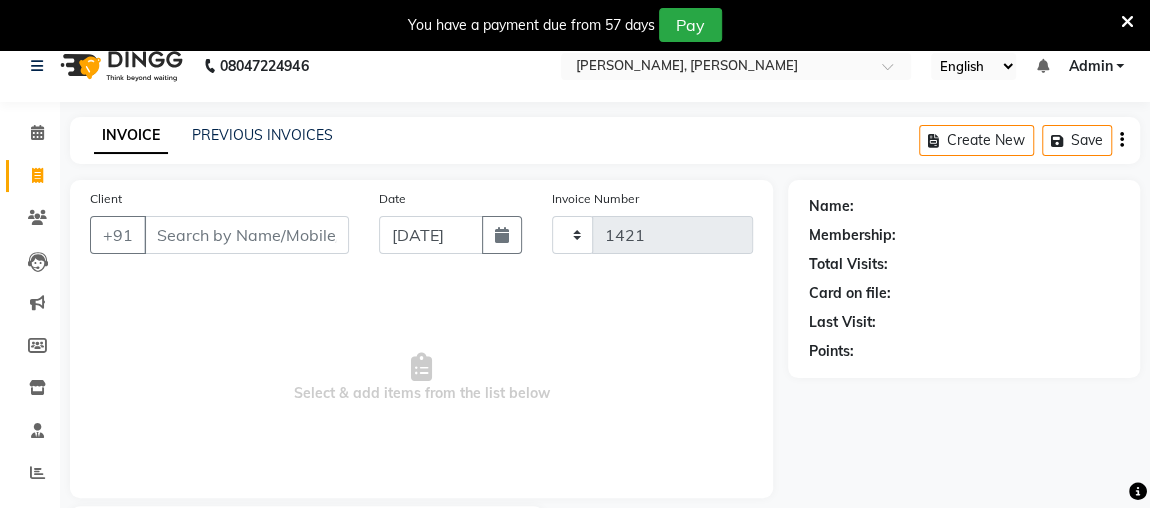select on "4362" 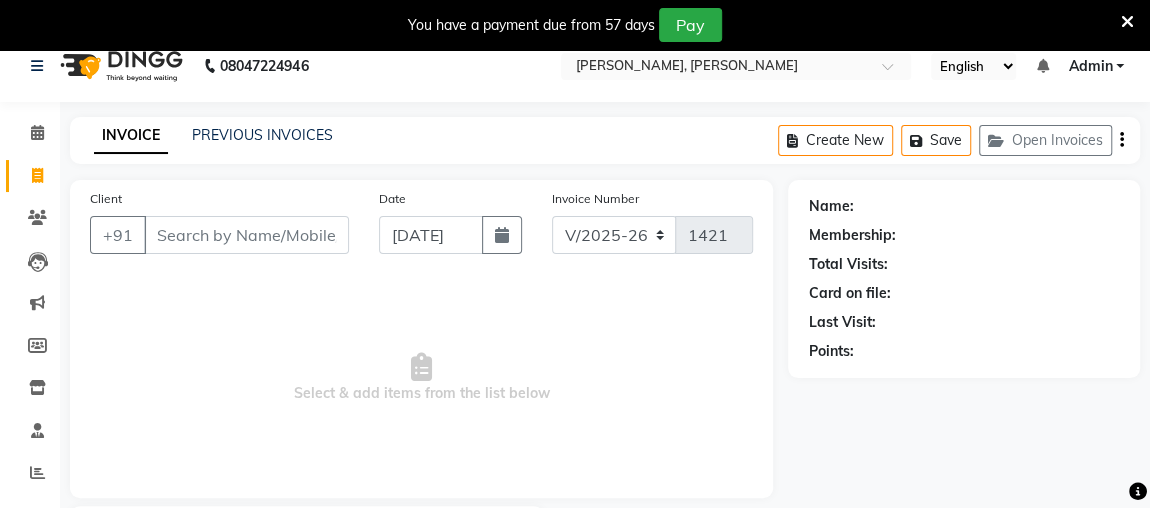 scroll, scrollTop: 140, scrollLeft: 0, axis: vertical 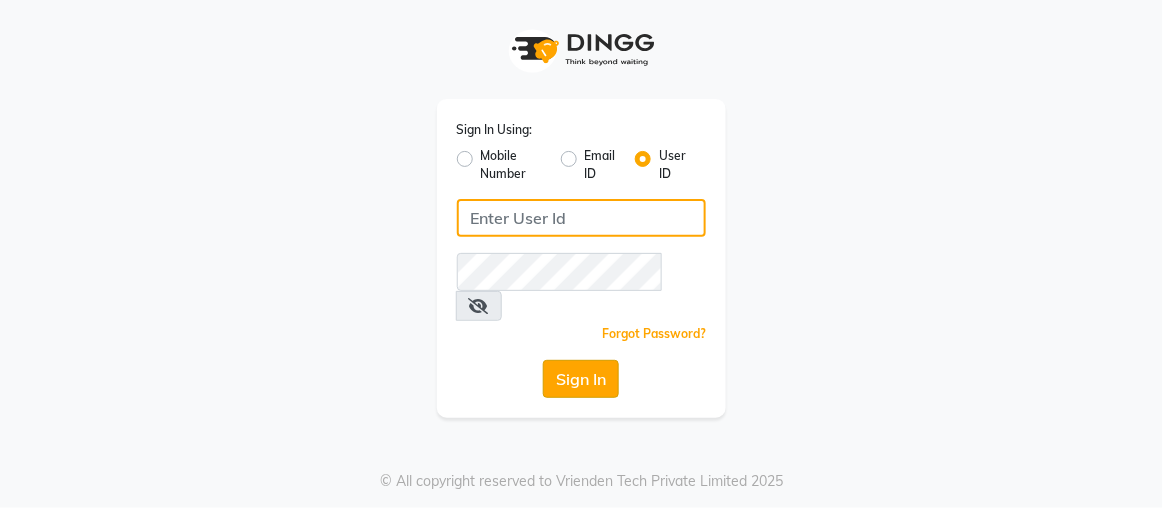 type on "rajaj" 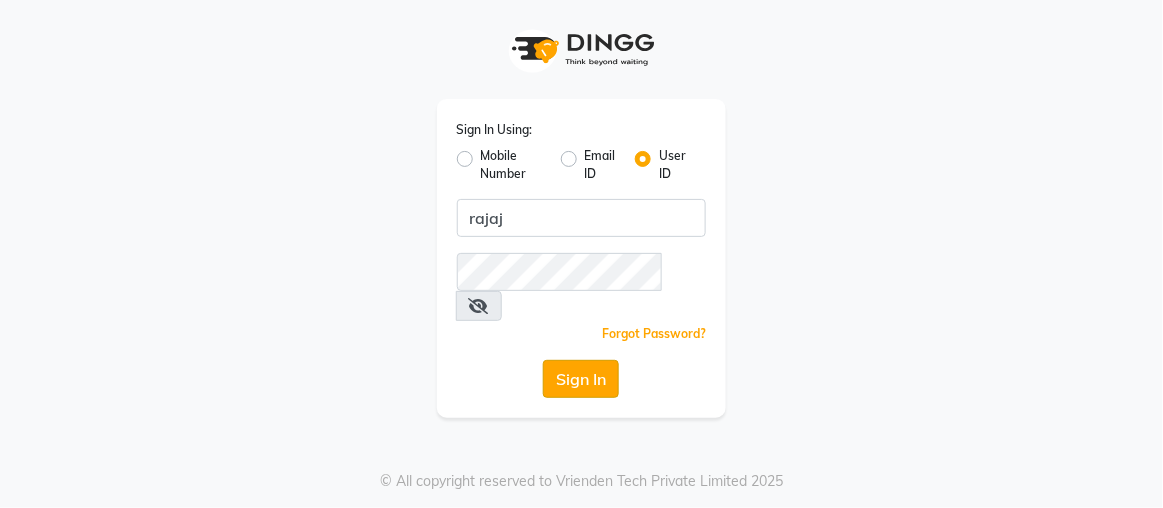 click on "Sign In" 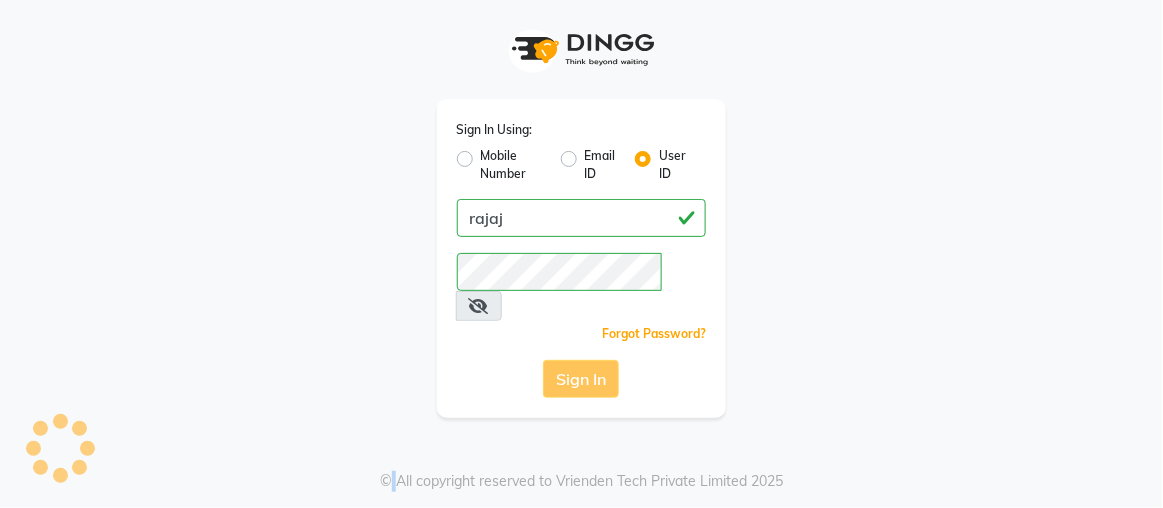 click on "Sign In" 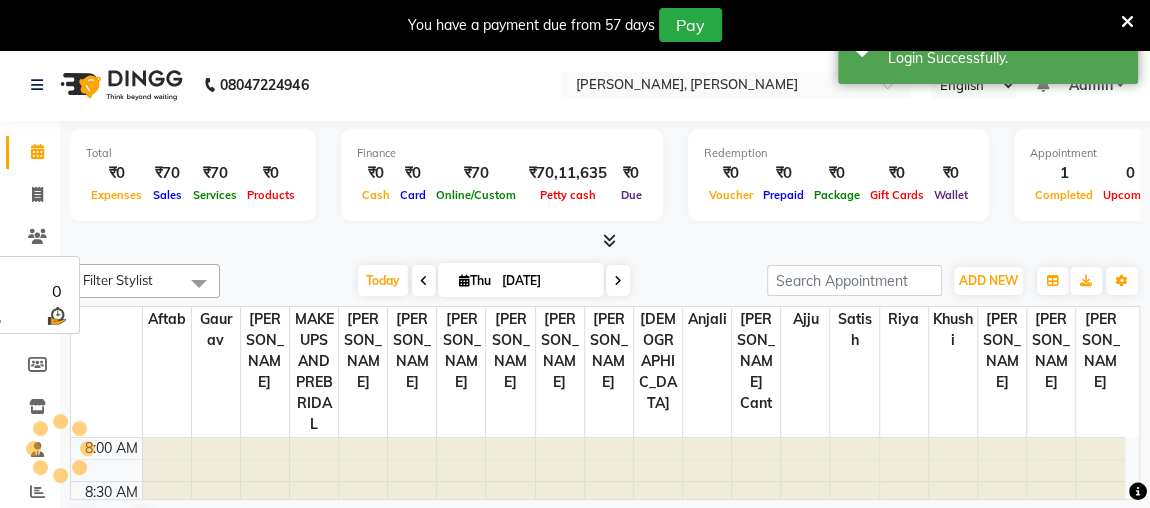scroll, scrollTop: 0, scrollLeft: 0, axis: both 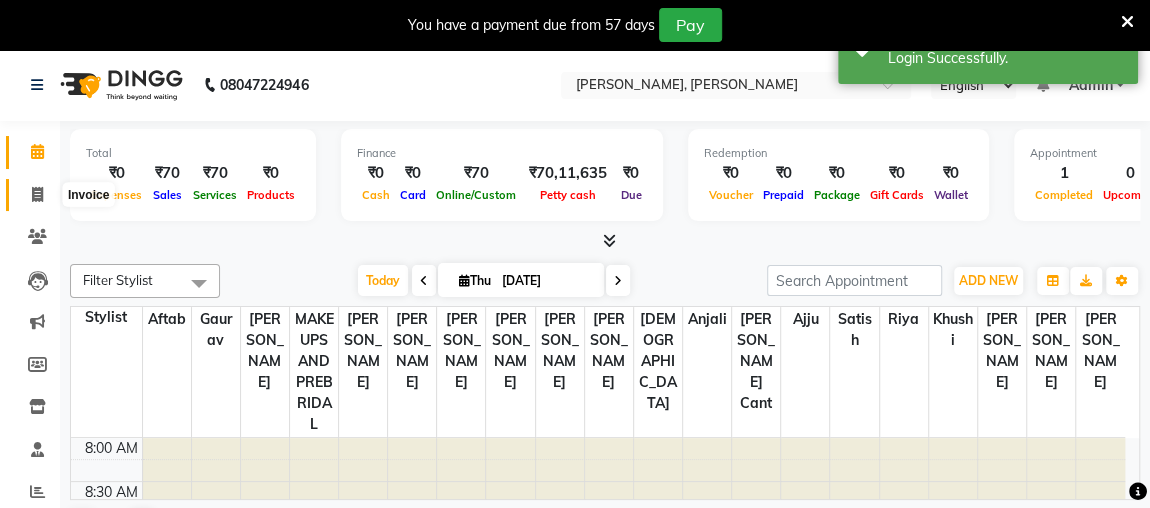 click 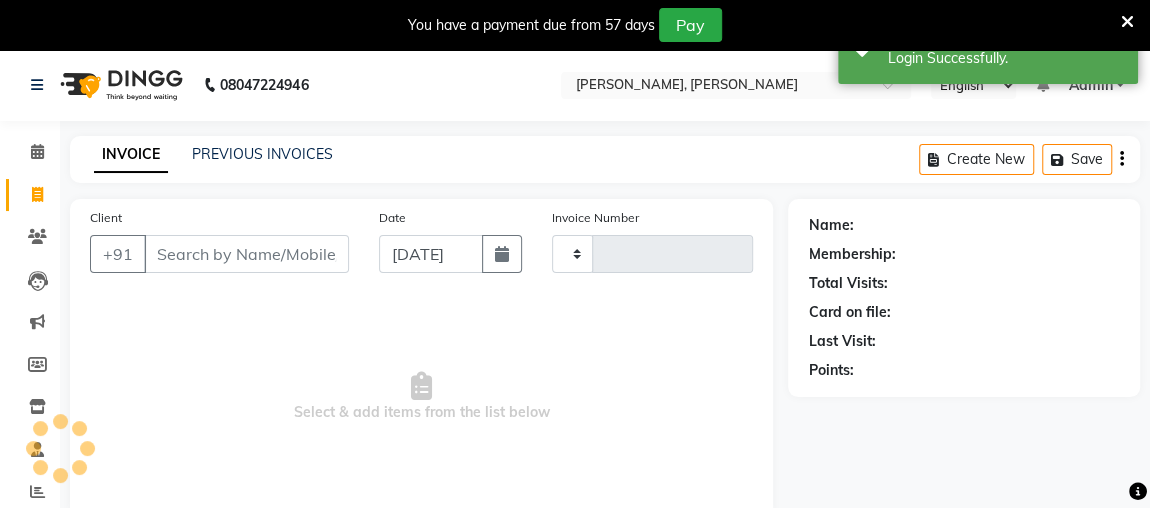 type on "1421" 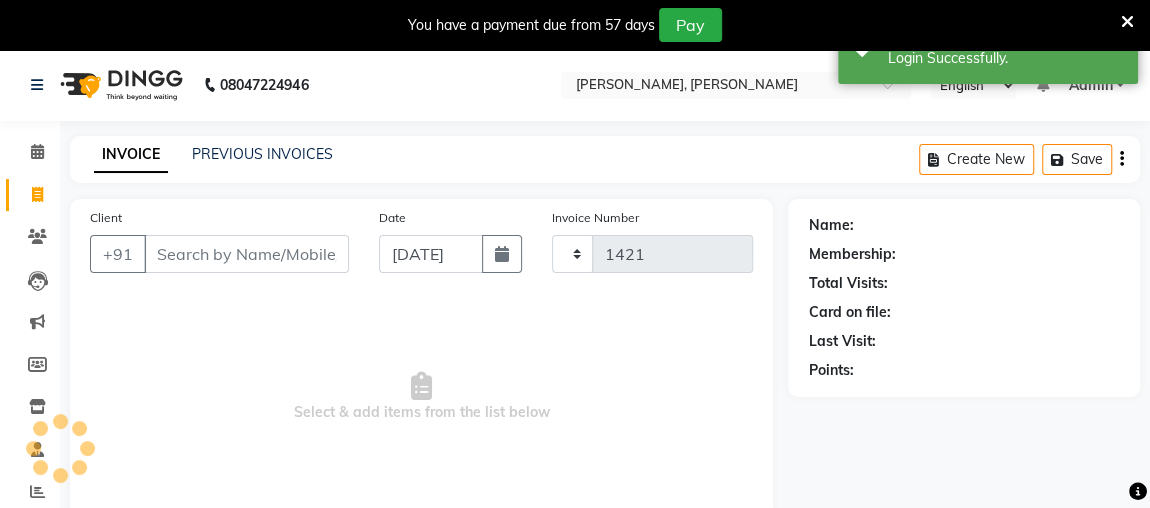 select on "4362" 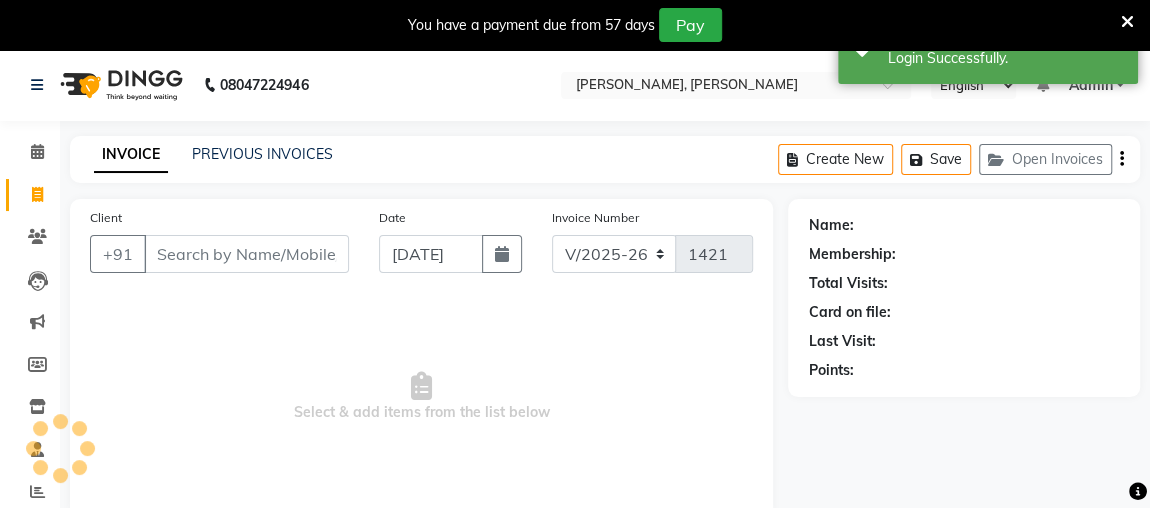 scroll, scrollTop: 6, scrollLeft: 0, axis: vertical 